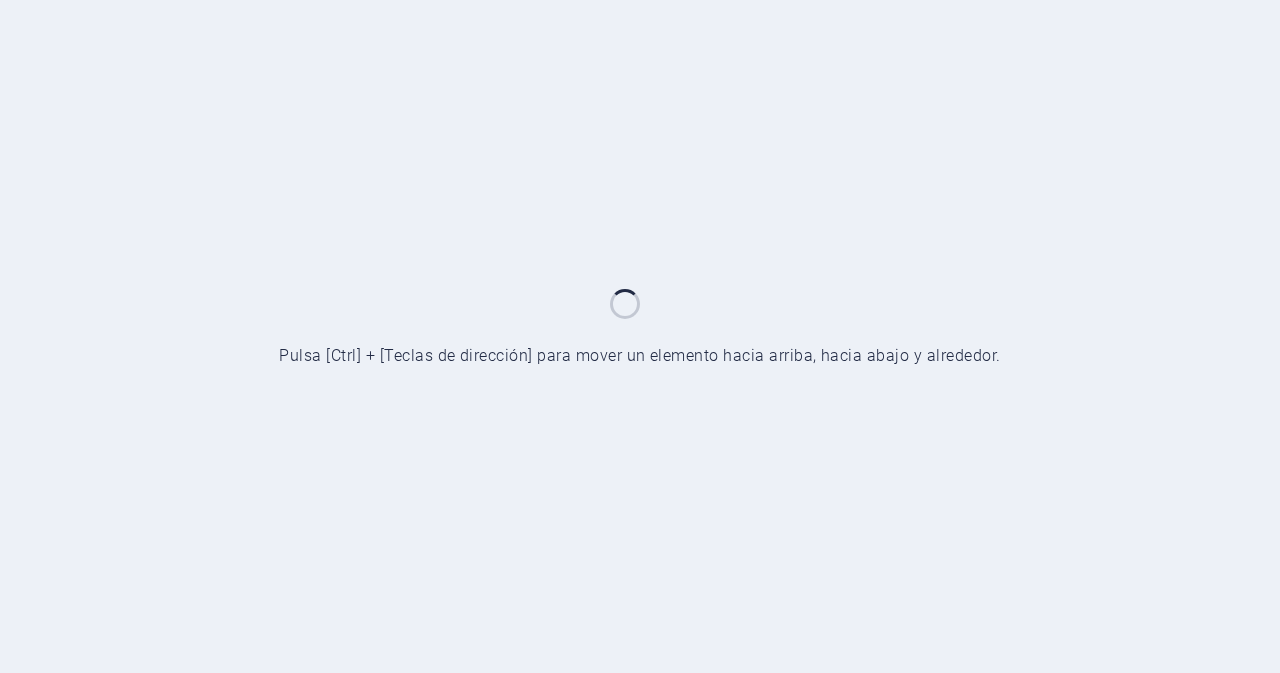 scroll, scrollTop: 0, scrollLeft: 0, axis: both 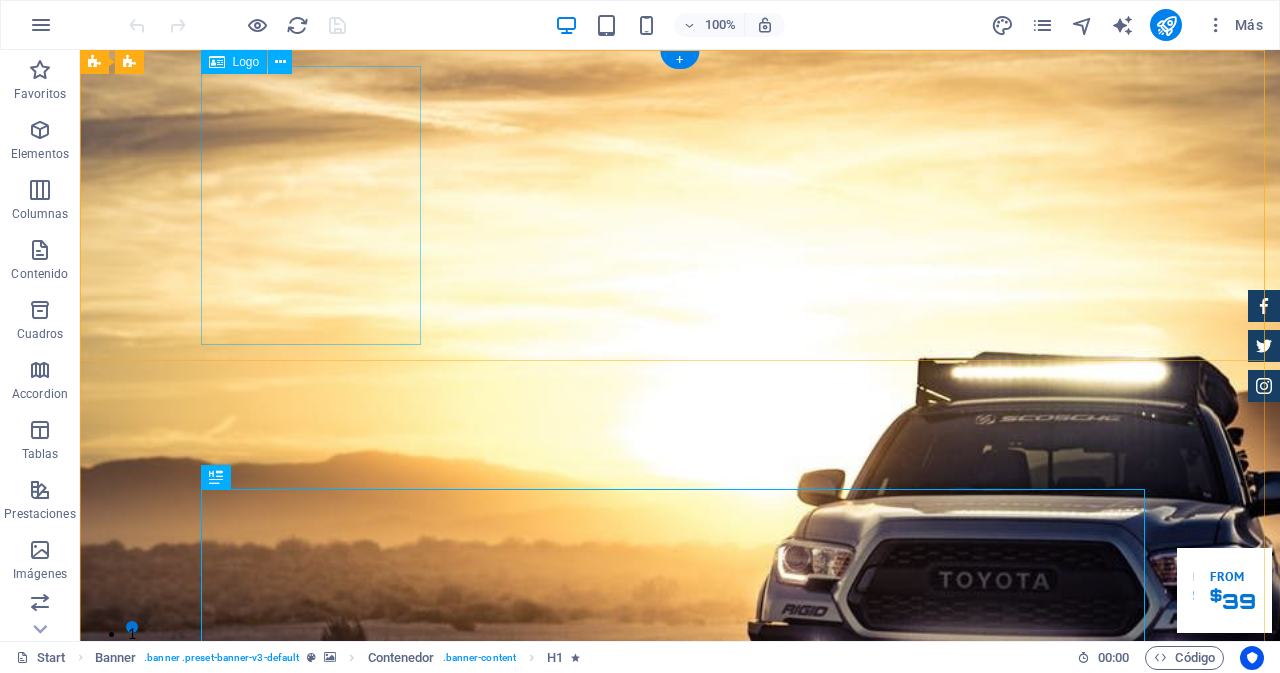 click at bounding box center (680, 1207) 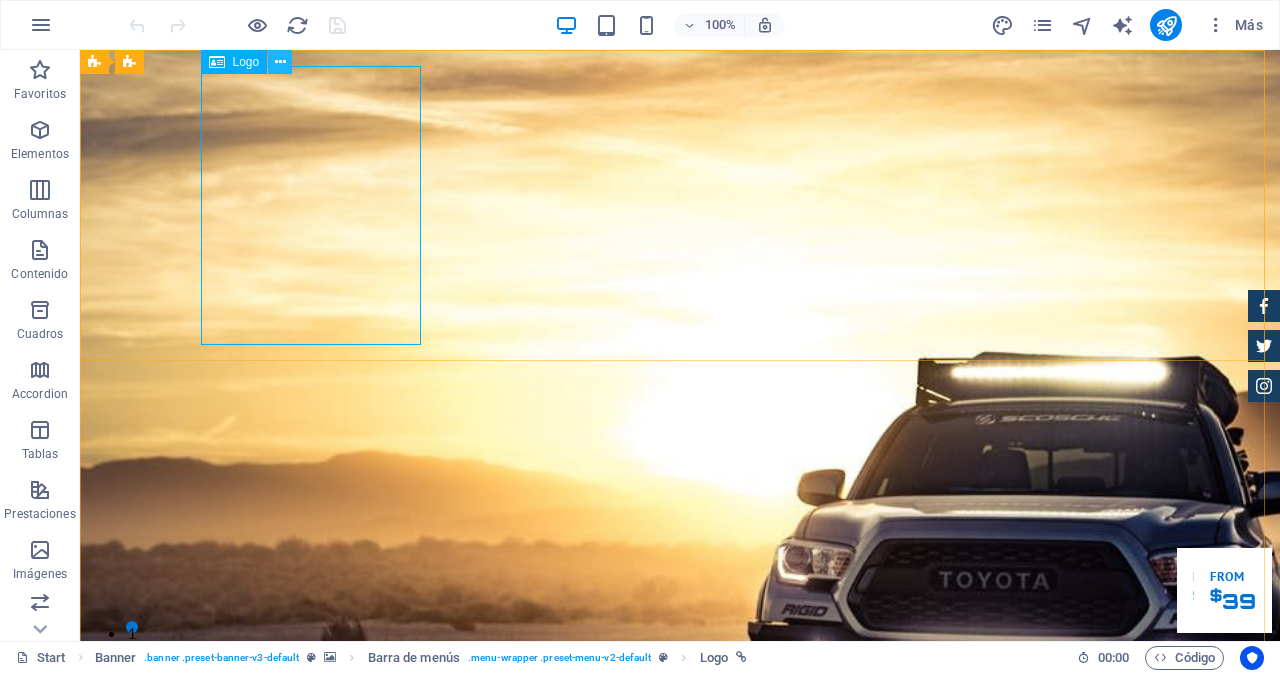 click at bounding box center (280, 62) 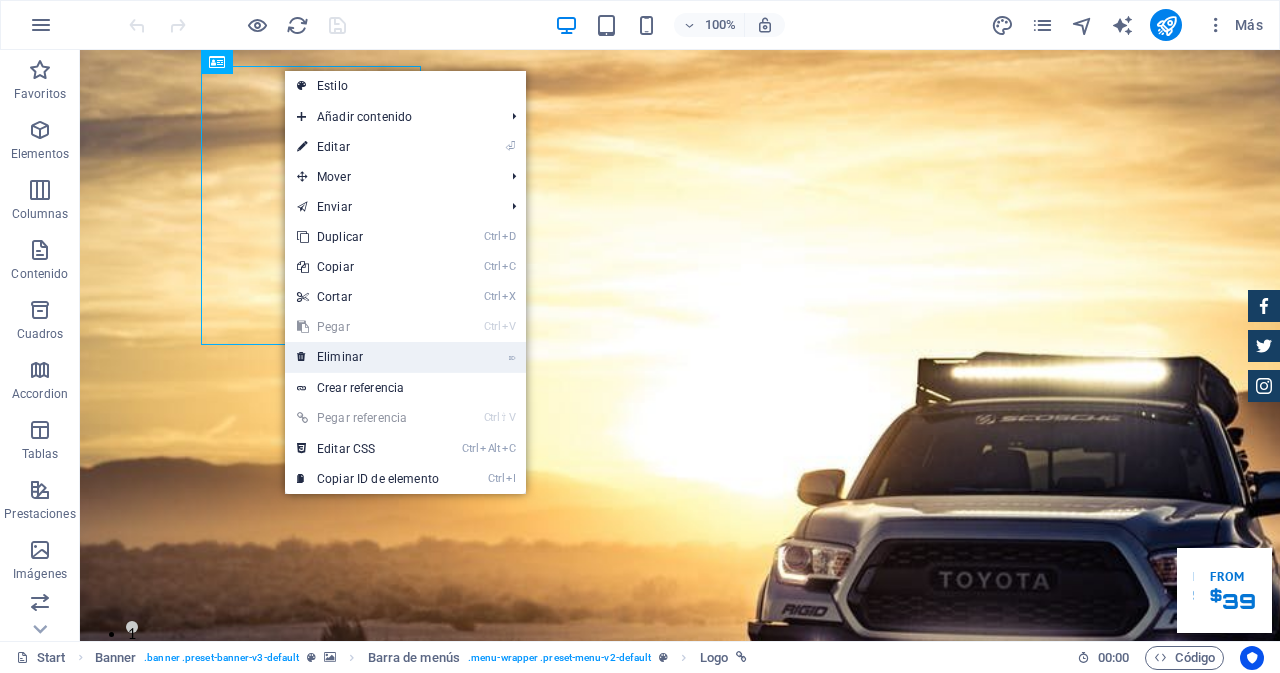 click on "⌦  Eliminar" at bounding box center [368, 357] 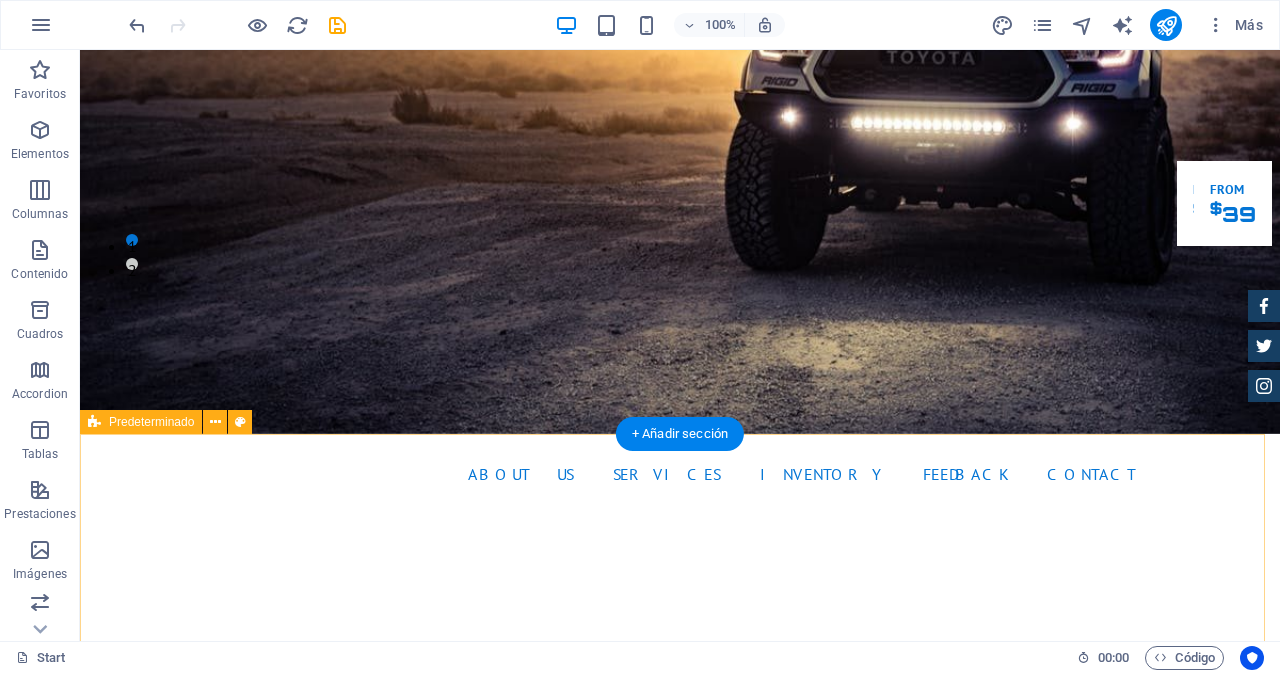 scroll, scrollTop: 0, scrollLeft: 0, axis: both 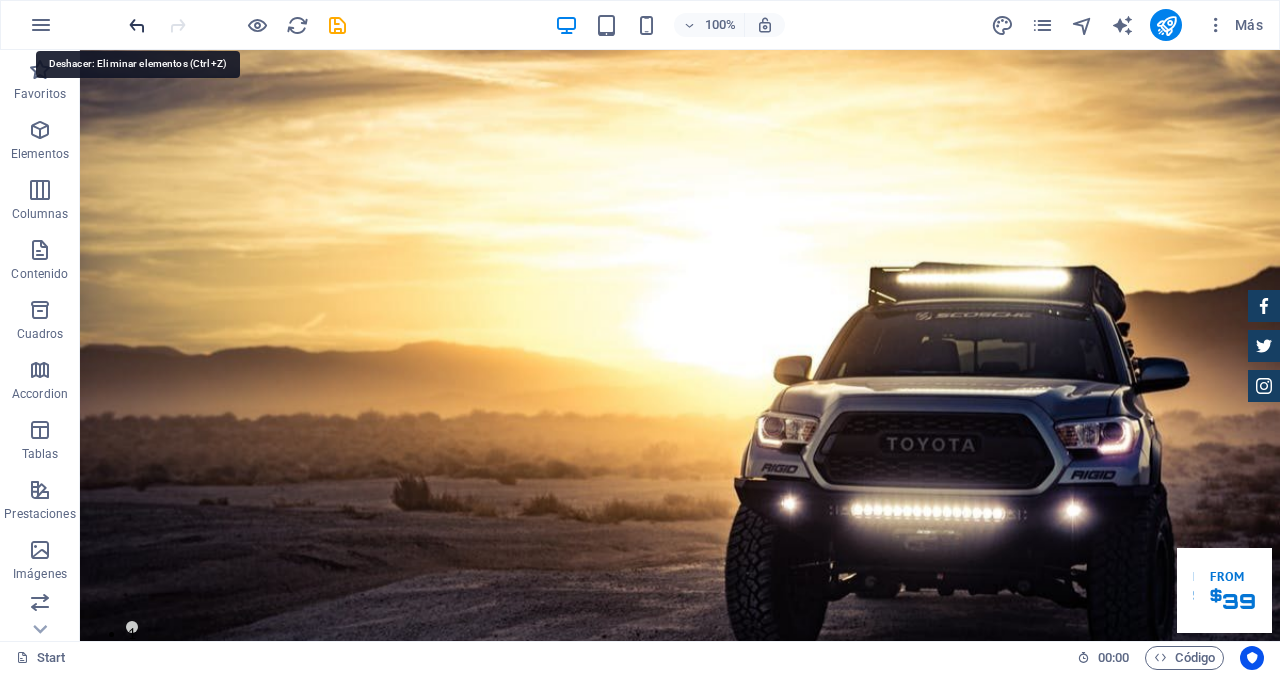 click at bounding box center (137, 25) 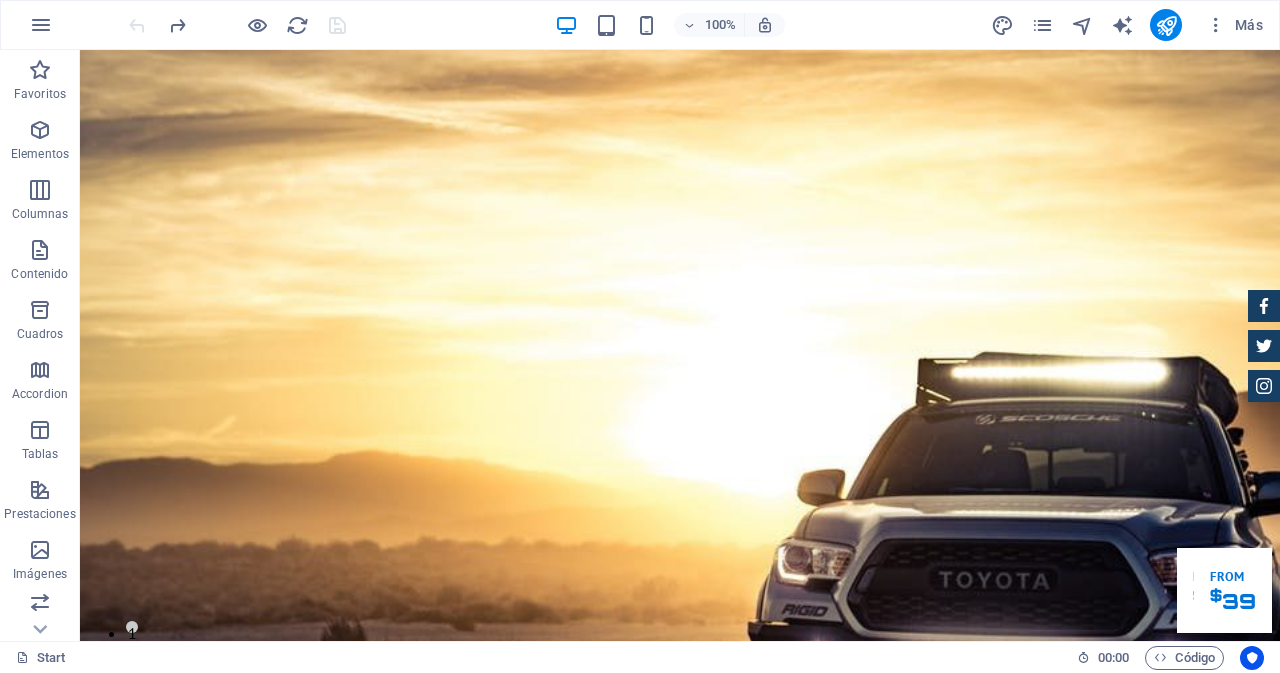 click at bounding box center (237, 25) 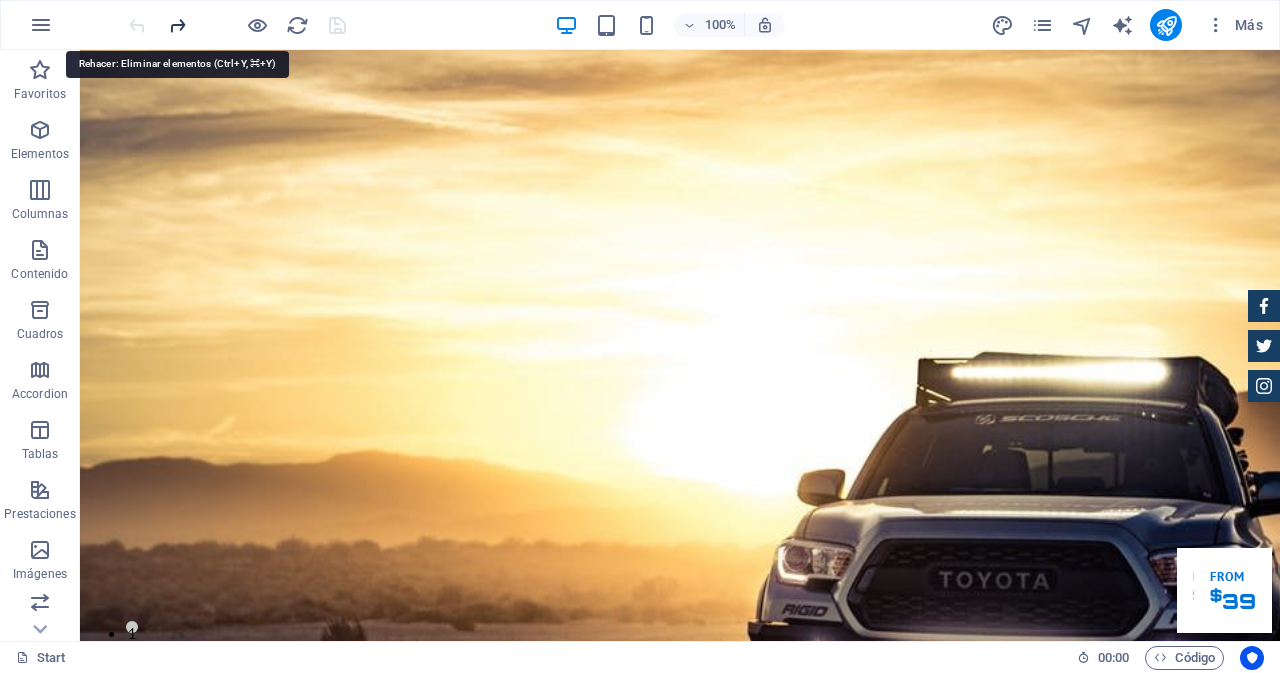 click at bounding box center (177, 25) 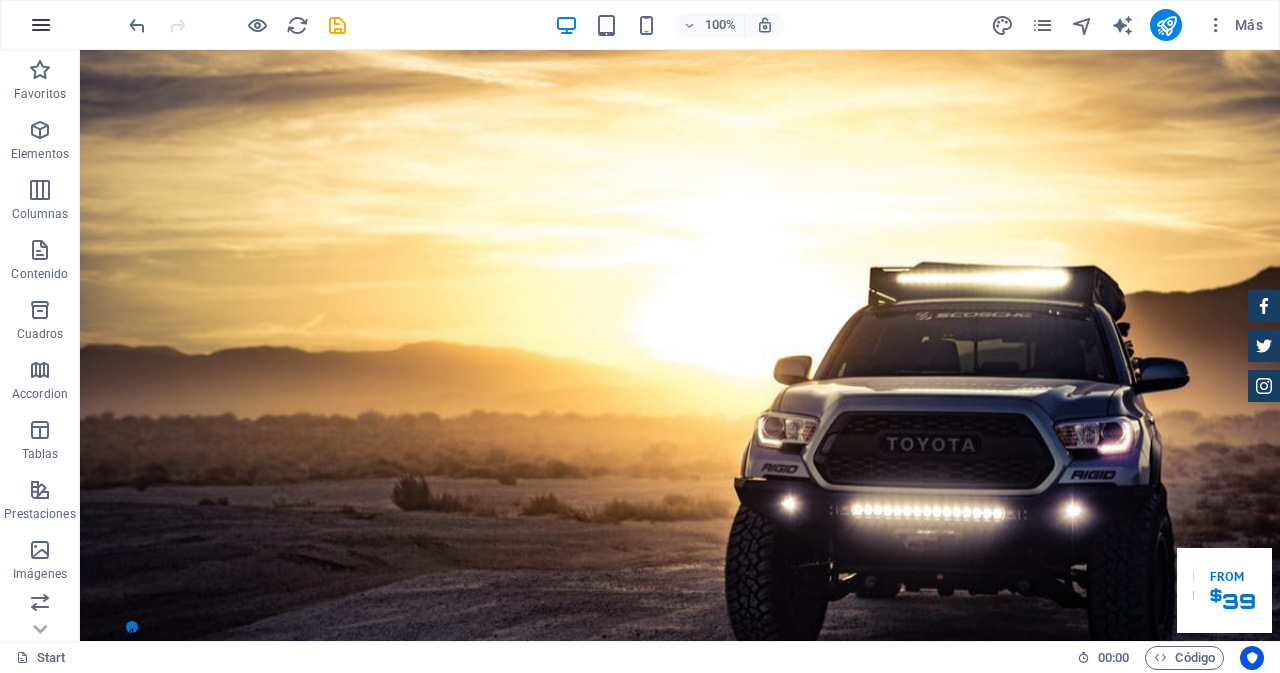 click at bounding box center [41, 25] 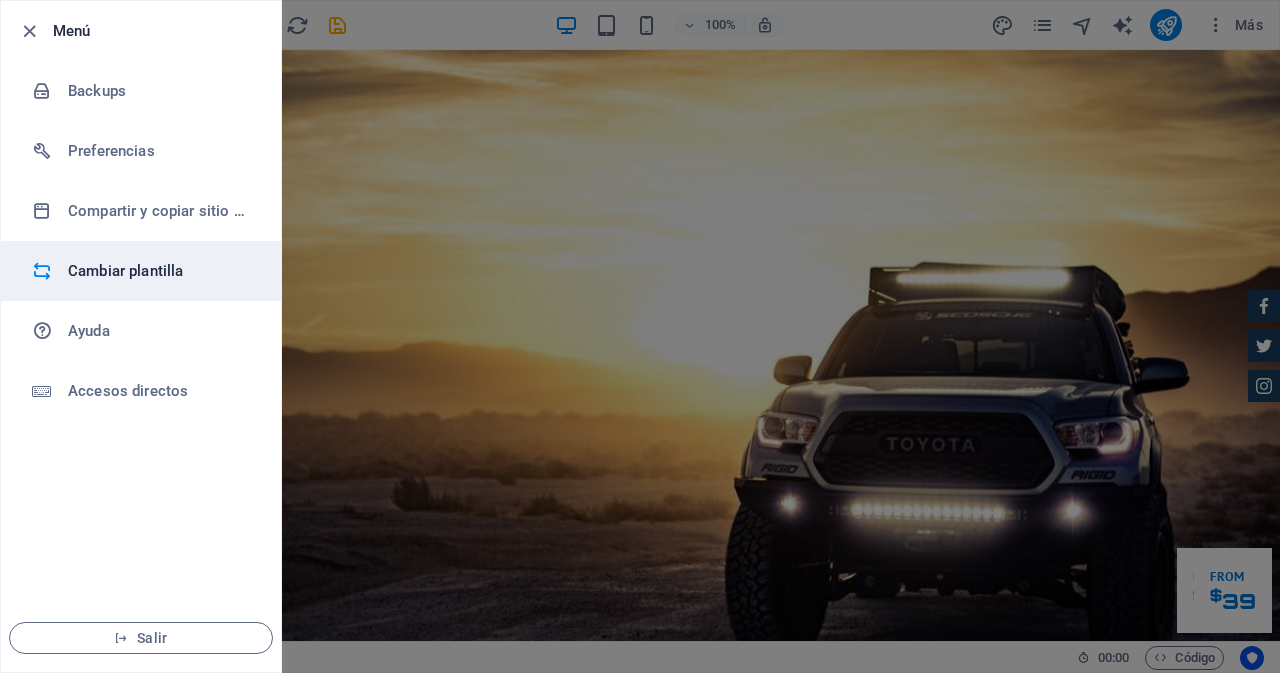 click on "Cambiar plantilla" at bounding box center (160, 271) 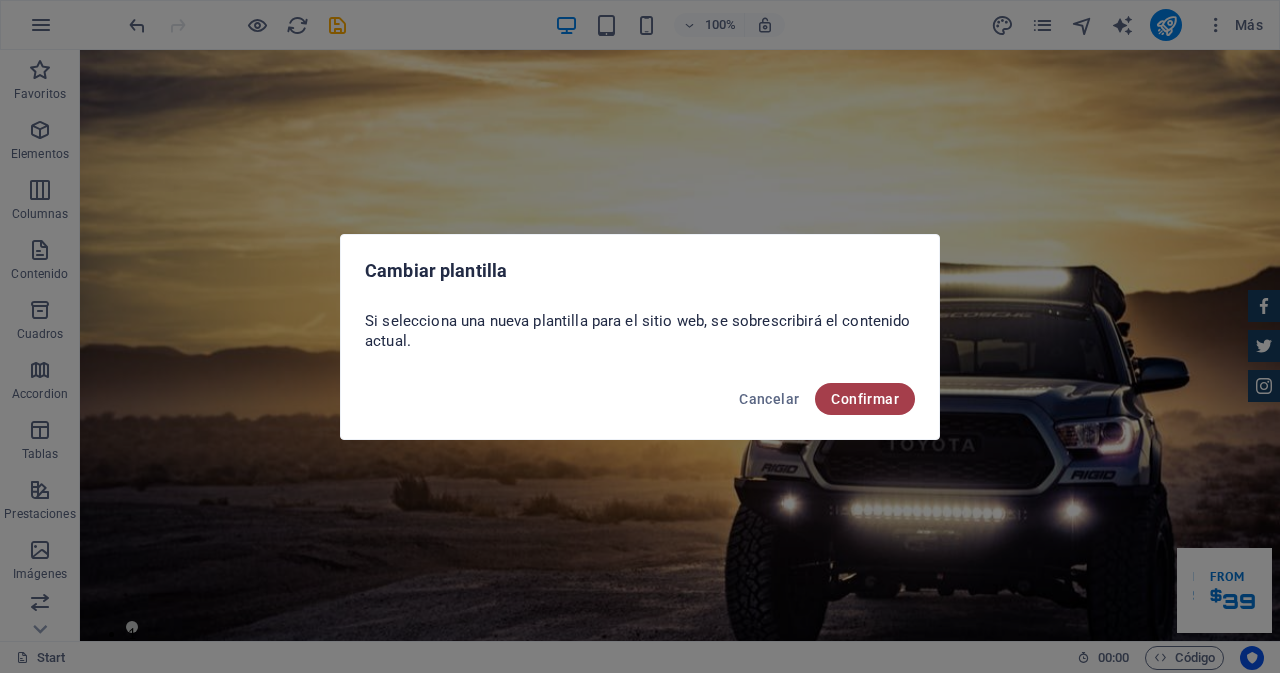 click on "Confirmar" at bounding box center [865, 399] 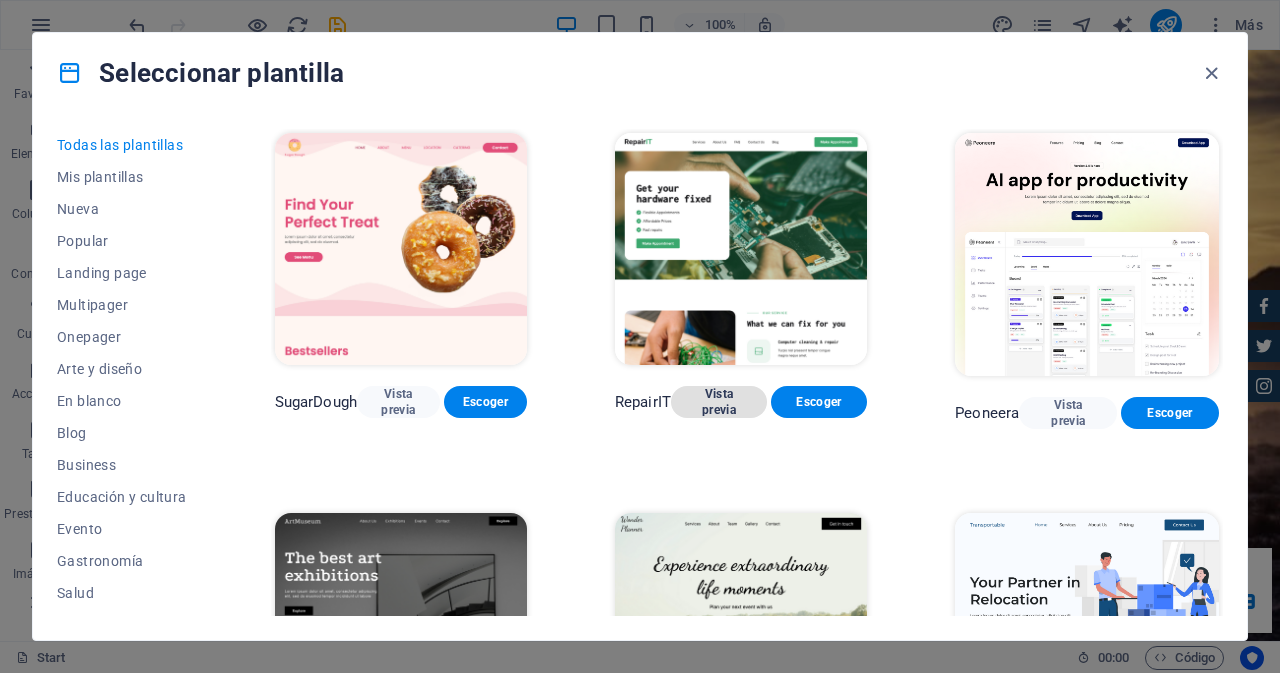 click on "Vista previa" at bounding box center (719, 402) 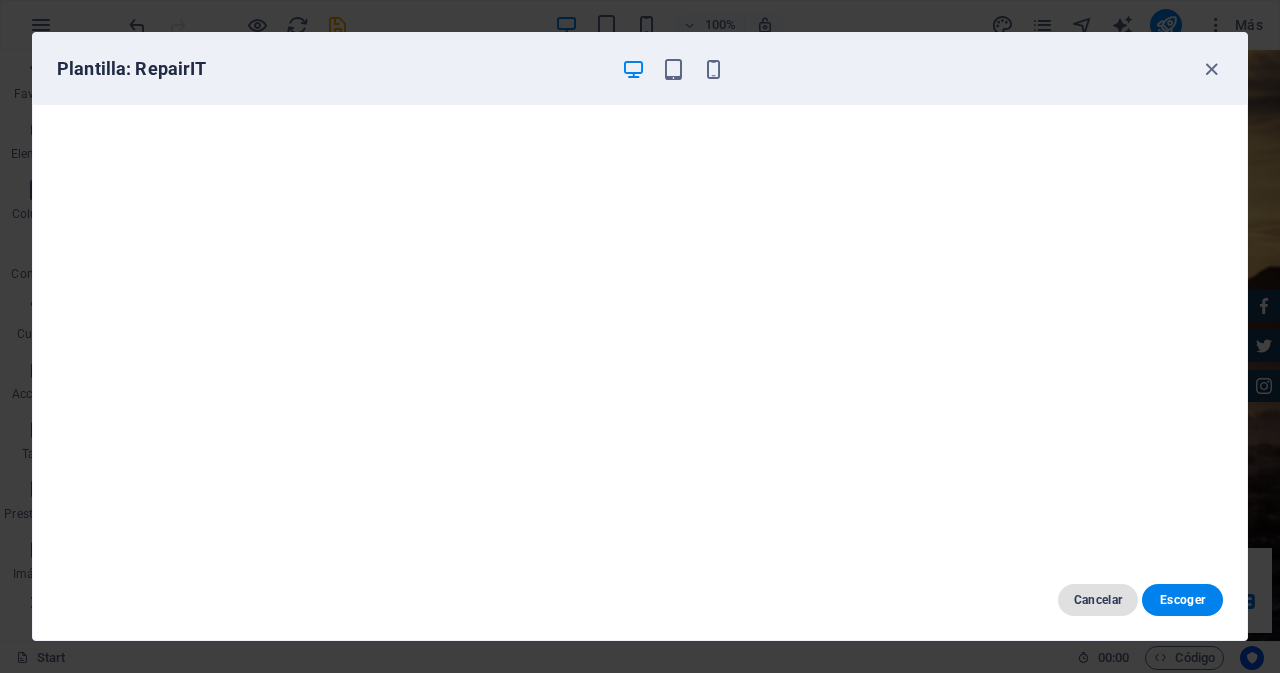 click on "Cancelar" at bounding box center [1098, 600] 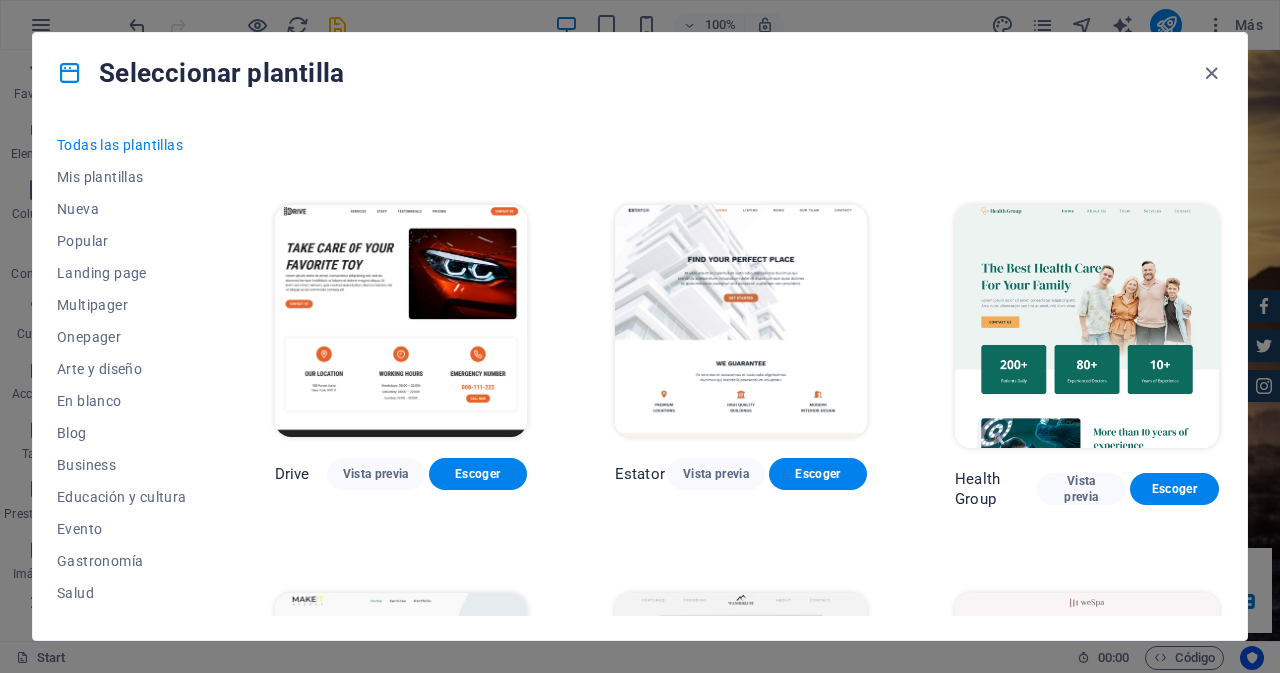 scroll, scrollTop: 3400, scrollLeft: 0, axis: vertical 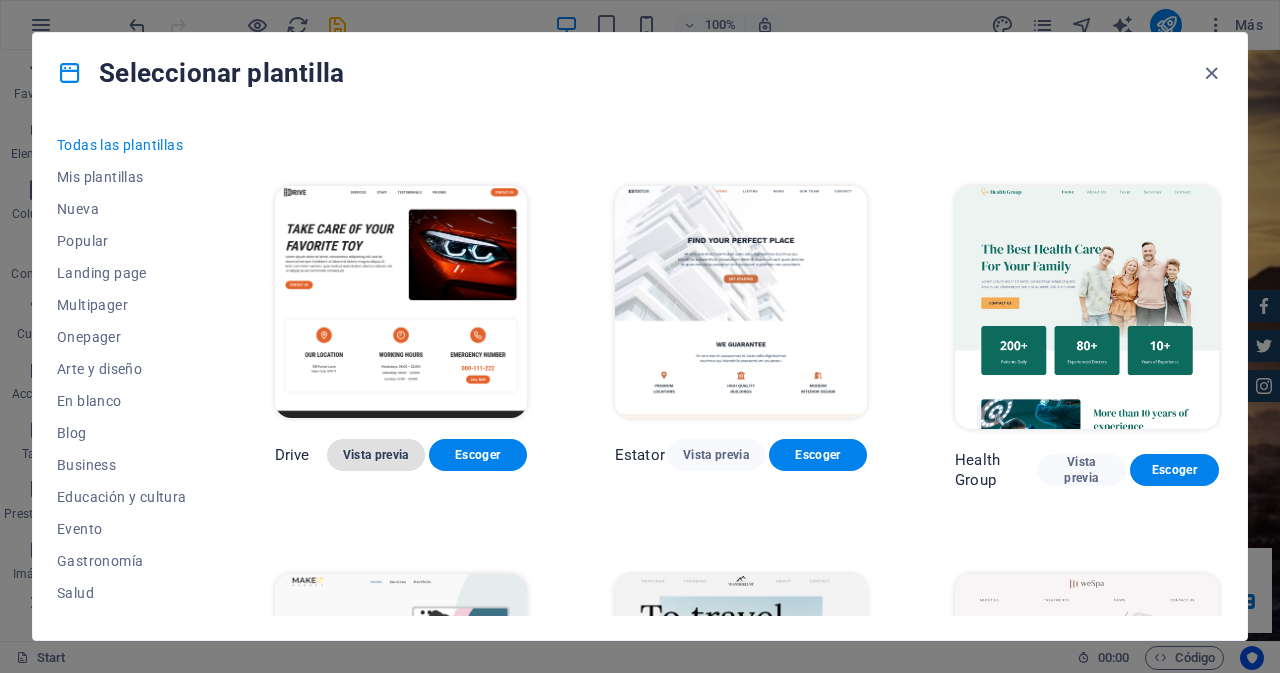 click on "Vista previa" at bounding box center [376, 455] 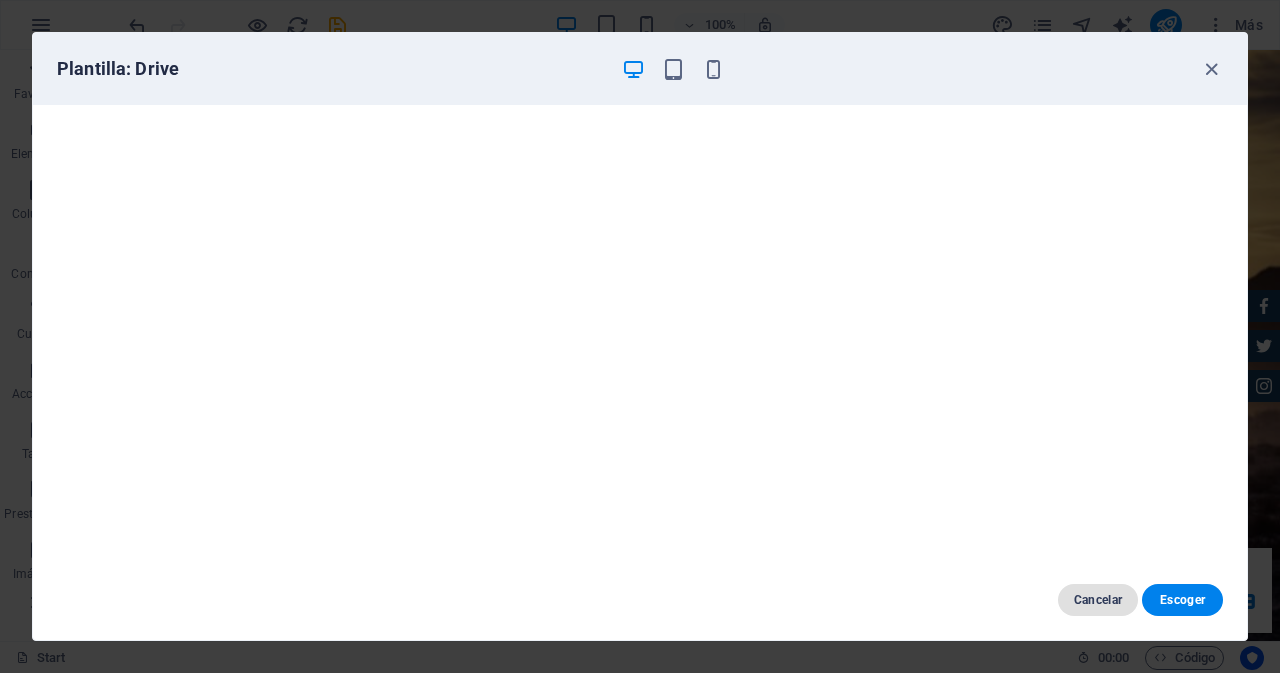 click on "Cancelar" at bounding box center (1098, 600) 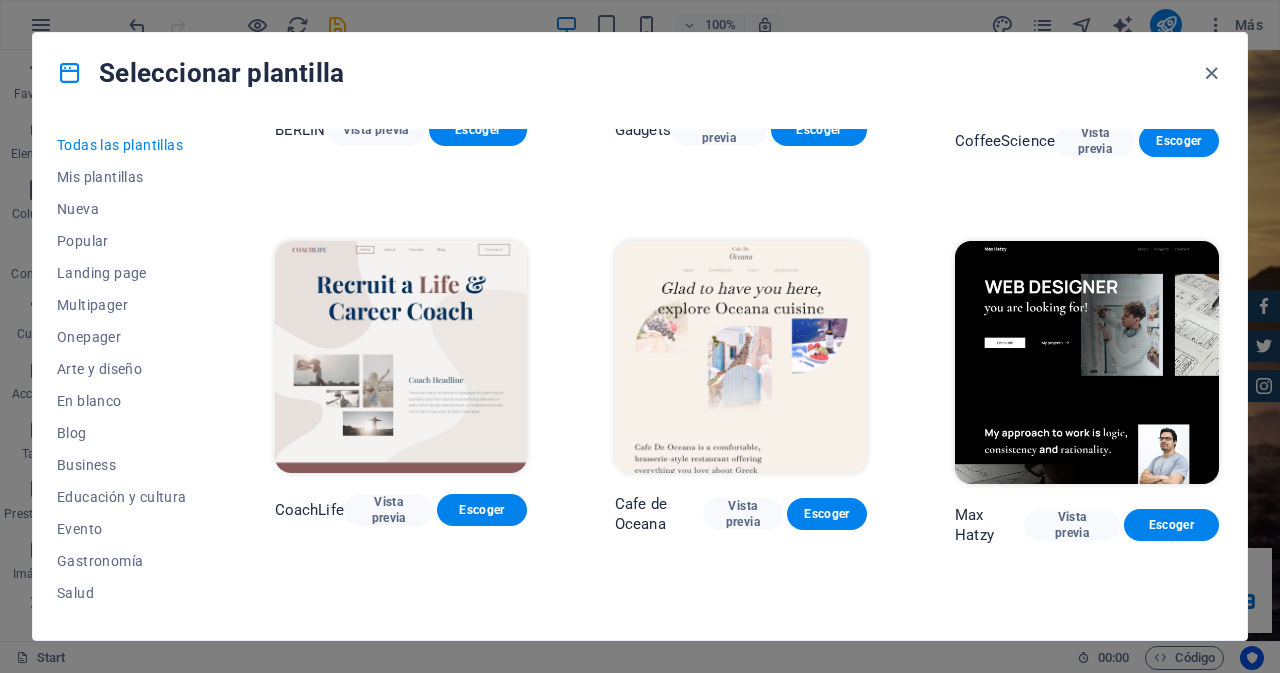 scroll, scrollTop: 4500, scrollLeft: 0, axis: vertical 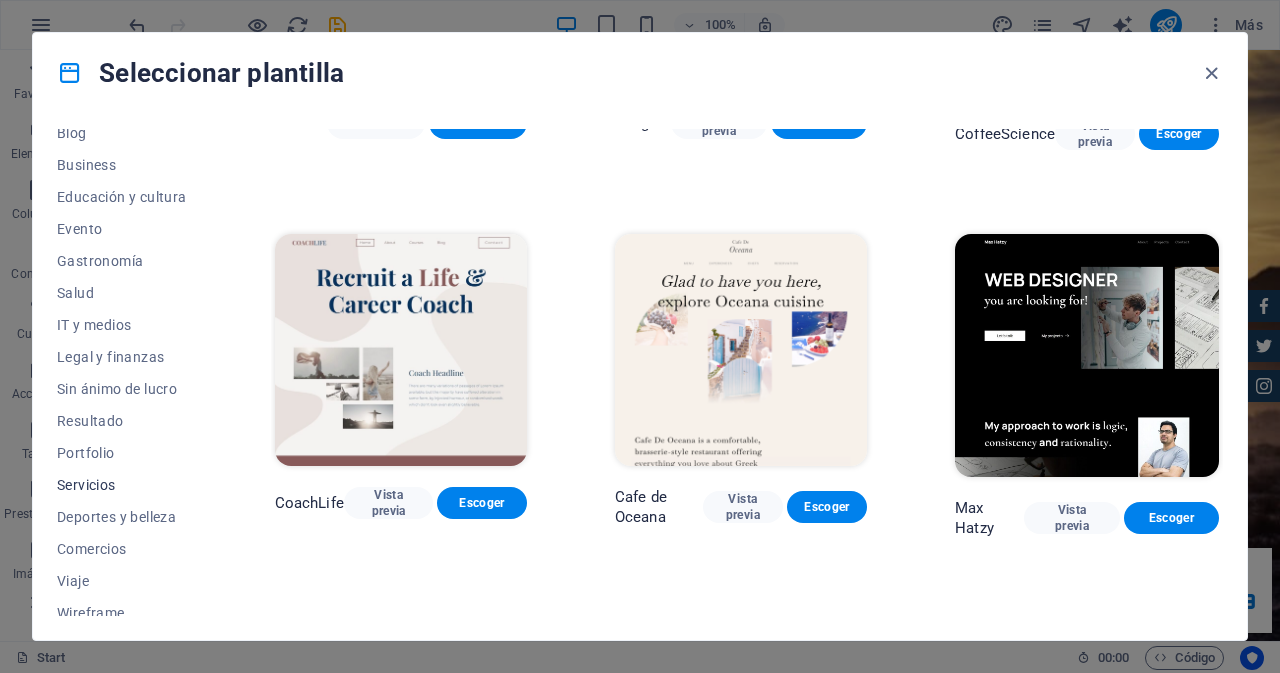 click on "Servicios" at bounding box center [122, 485] 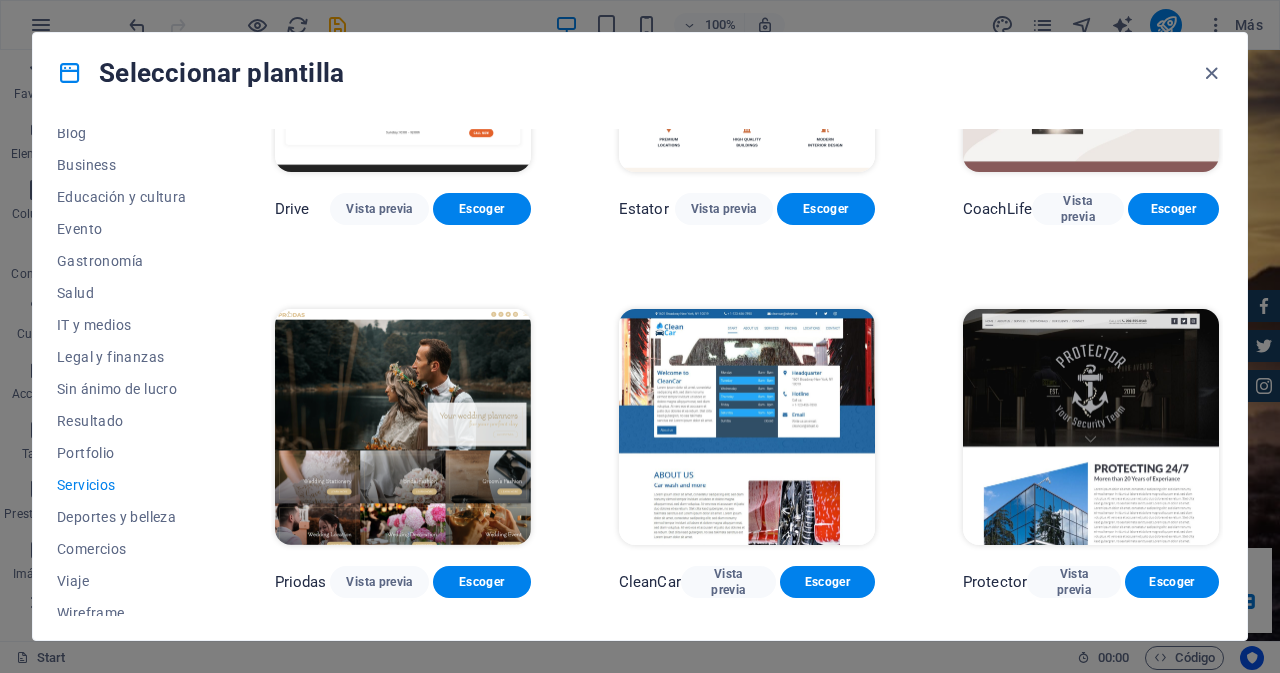 scroll, scrollTop: 961, scrollLeft: 0, axis: vertical 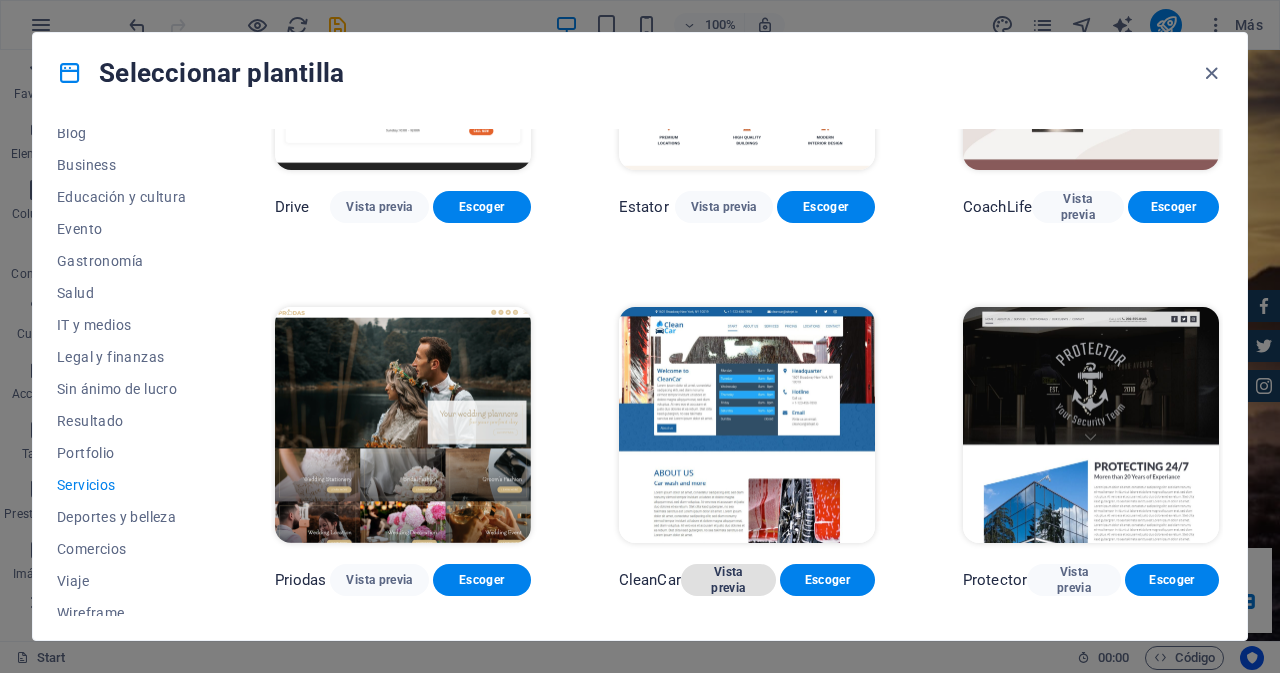 click on "Vista previa" at bounding box center (728, 580) 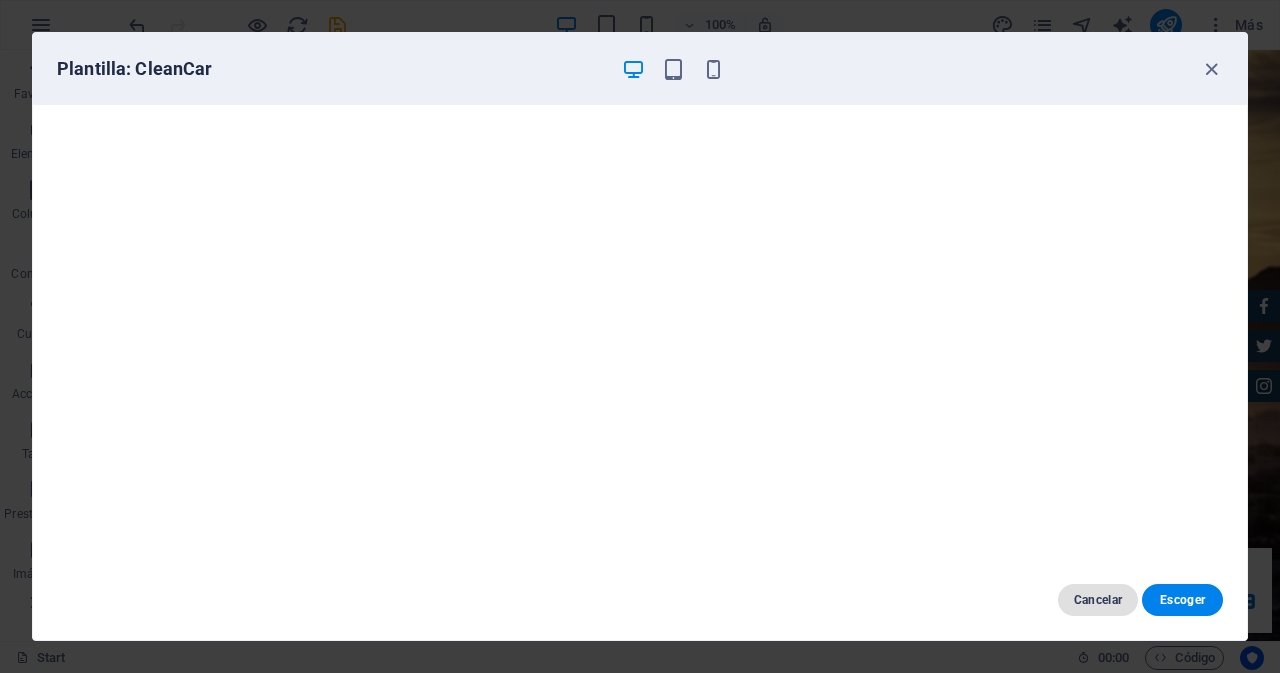 click on "Cancelar" at bounding box center [1098, 600] 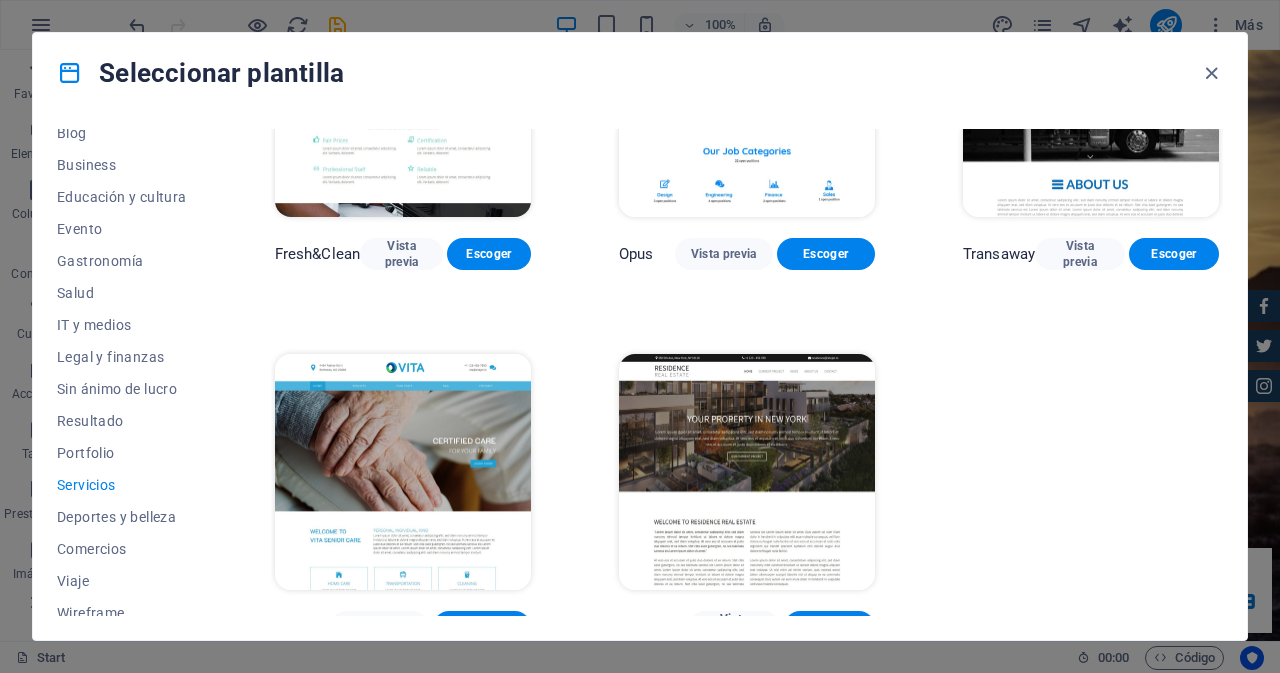 scroll, scrollTop: 2052, scrollLeft: 0, axis: vertical 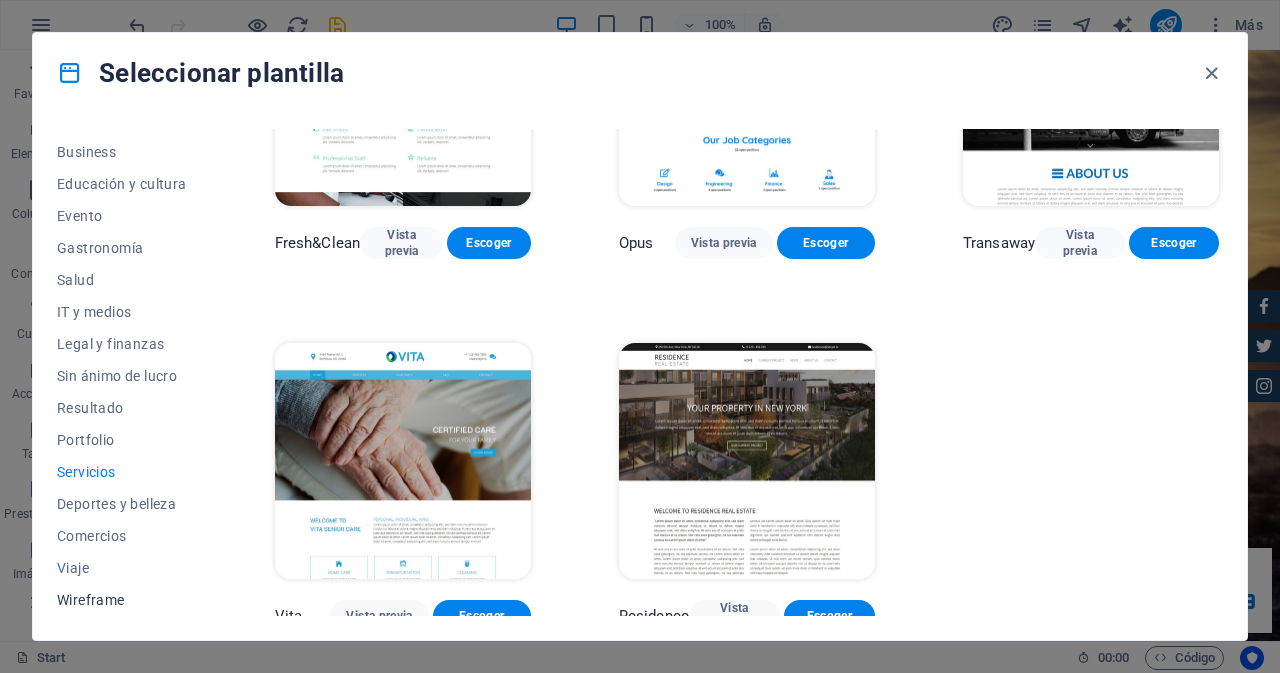 click on "Wireframe" at bounding box center (122, 600) 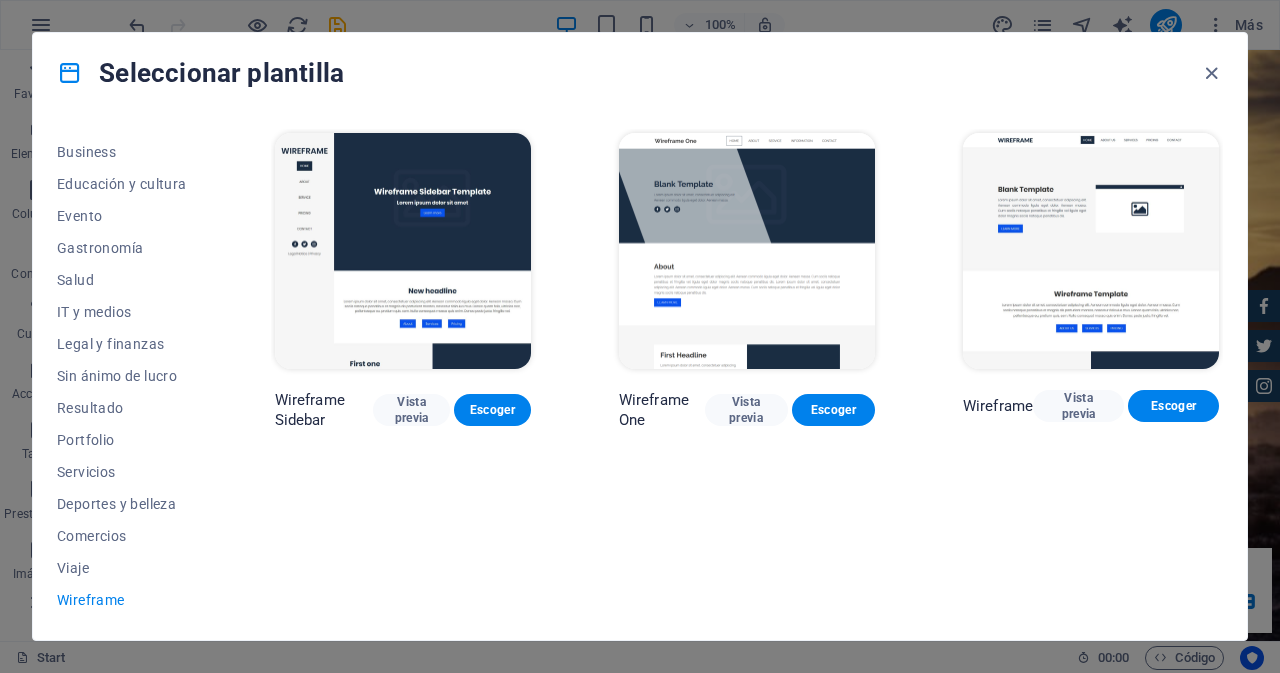 scroll, scrollTop: 0, scrollLeft: 0, axis: both 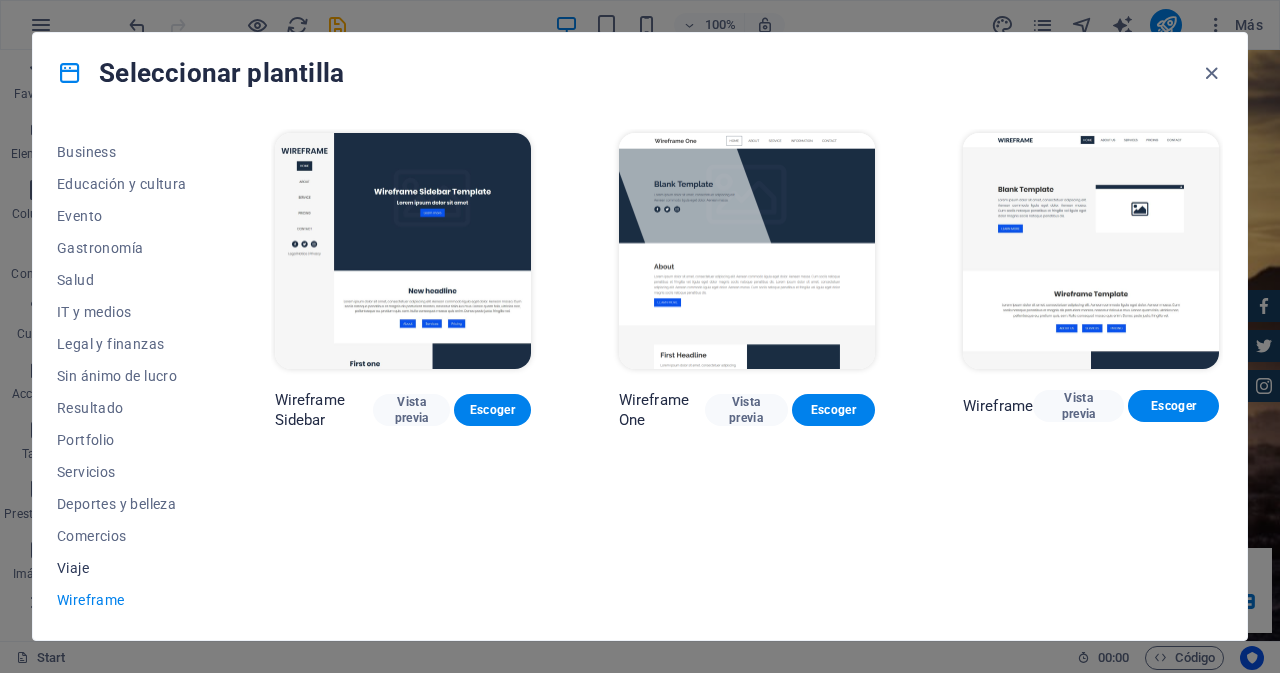 click on "Viaje" at bounding box center [122, 568] 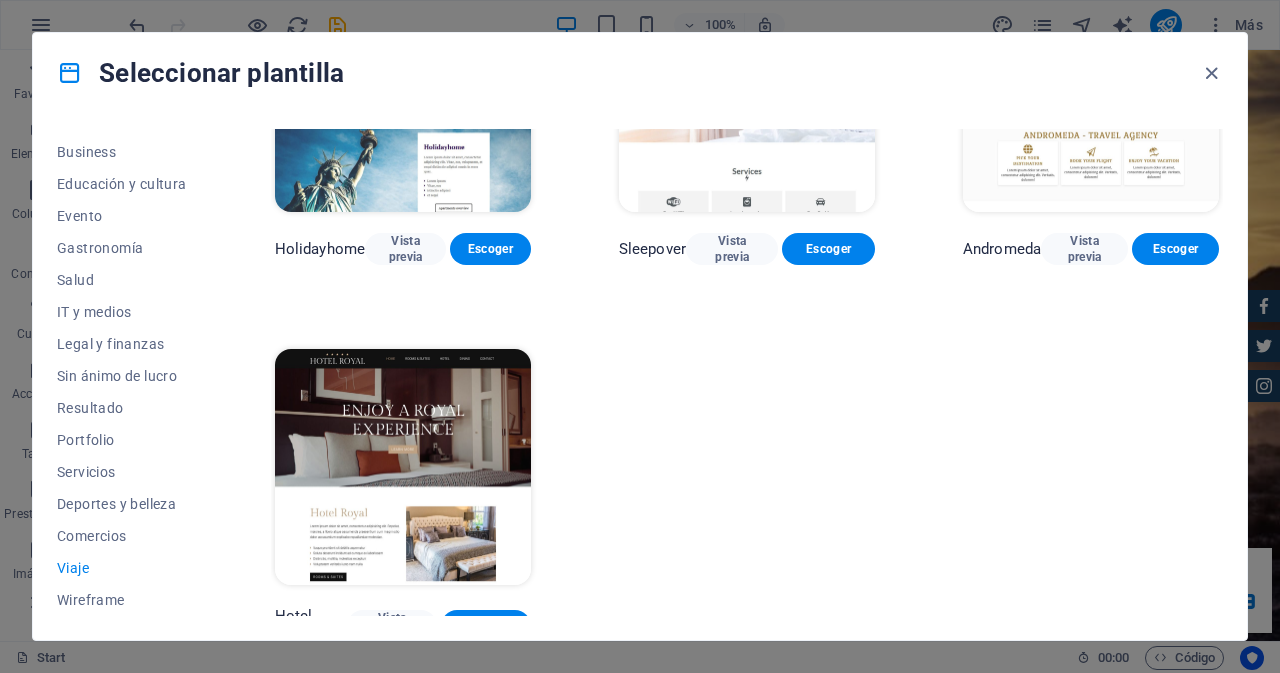 scroll, scrollTop: 553, scrollLeft: 0, axis: vertical 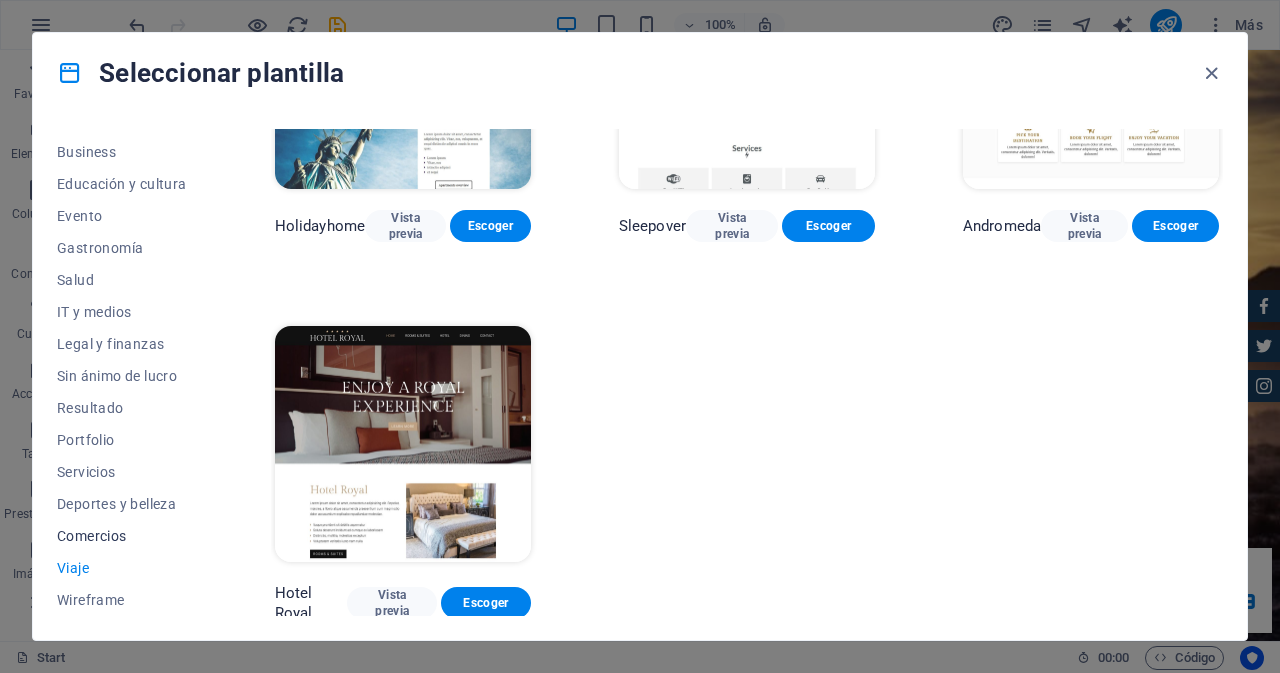 click on "Comercios" at bounding box center [122, 536] 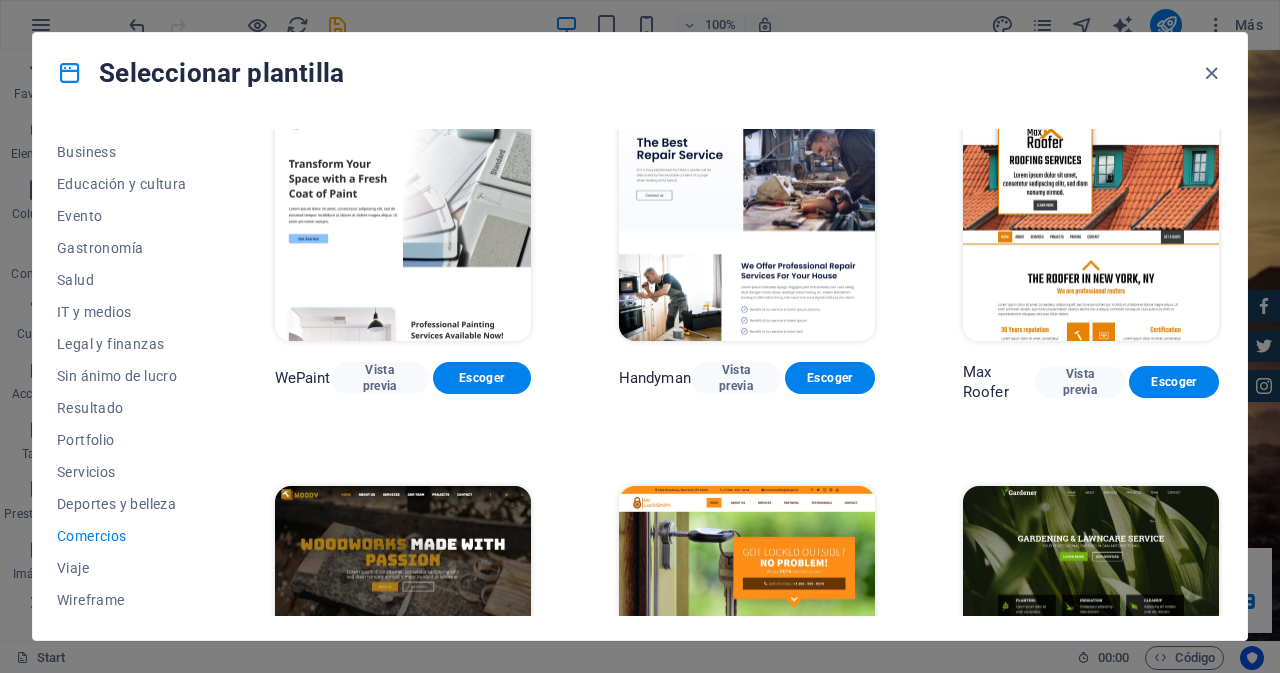 scroll, scrollTop: 0, scrollLeft: 0, axis: both 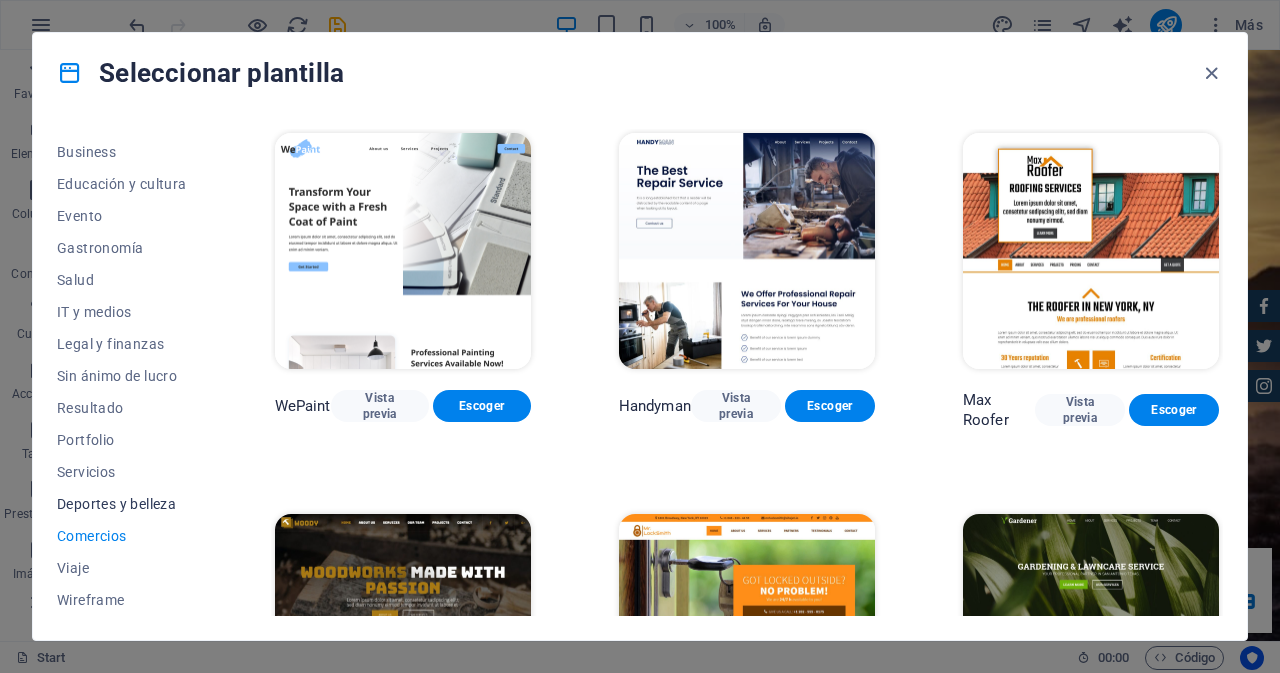 click on "Deportes y belleza" at bounding box center [122, 504] 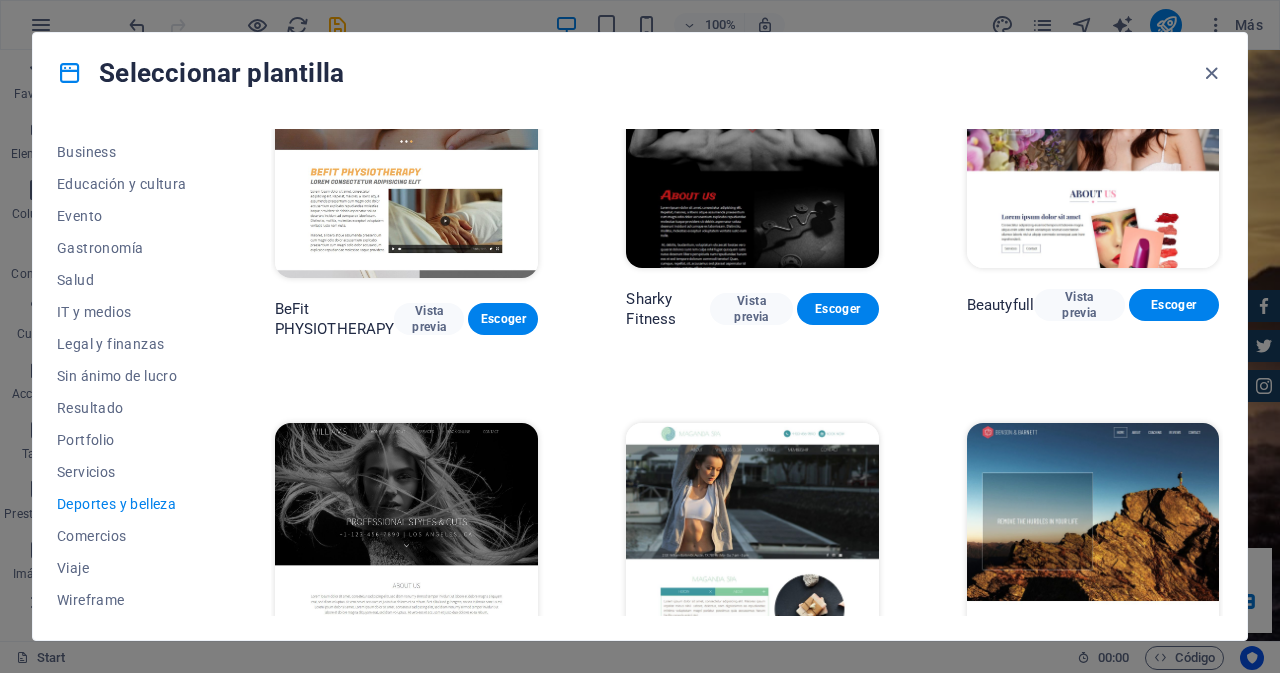 scroll, scrollTop: 1348, scrollLeft: 0, axis: vertical 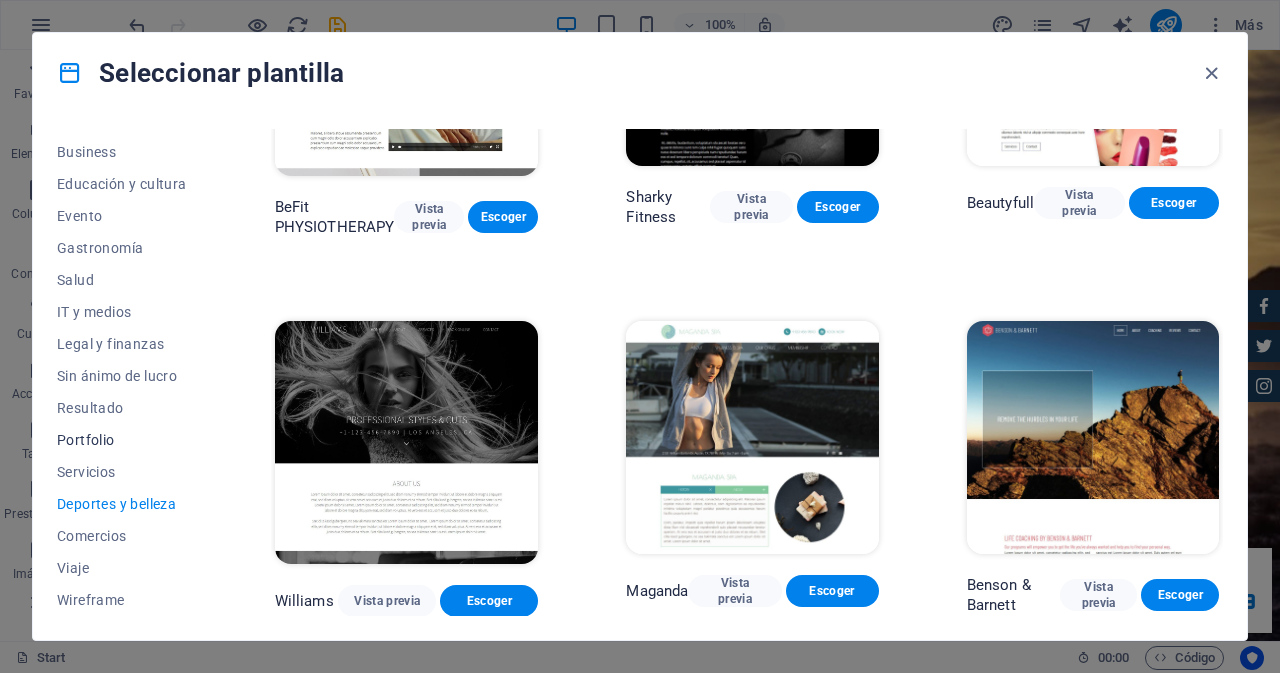 click on "Portfolio" at bounding box center (122, 440) 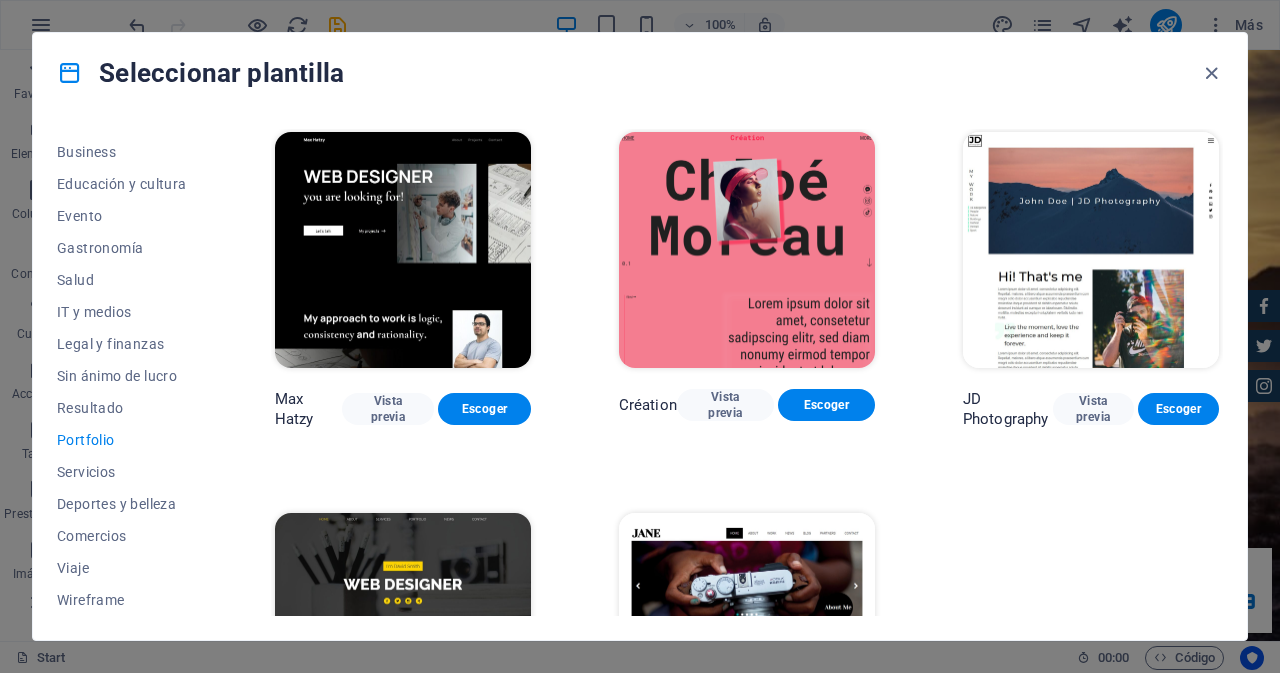 scroll, scrollTop: 561, scrollLeft: 0, axis: vertical 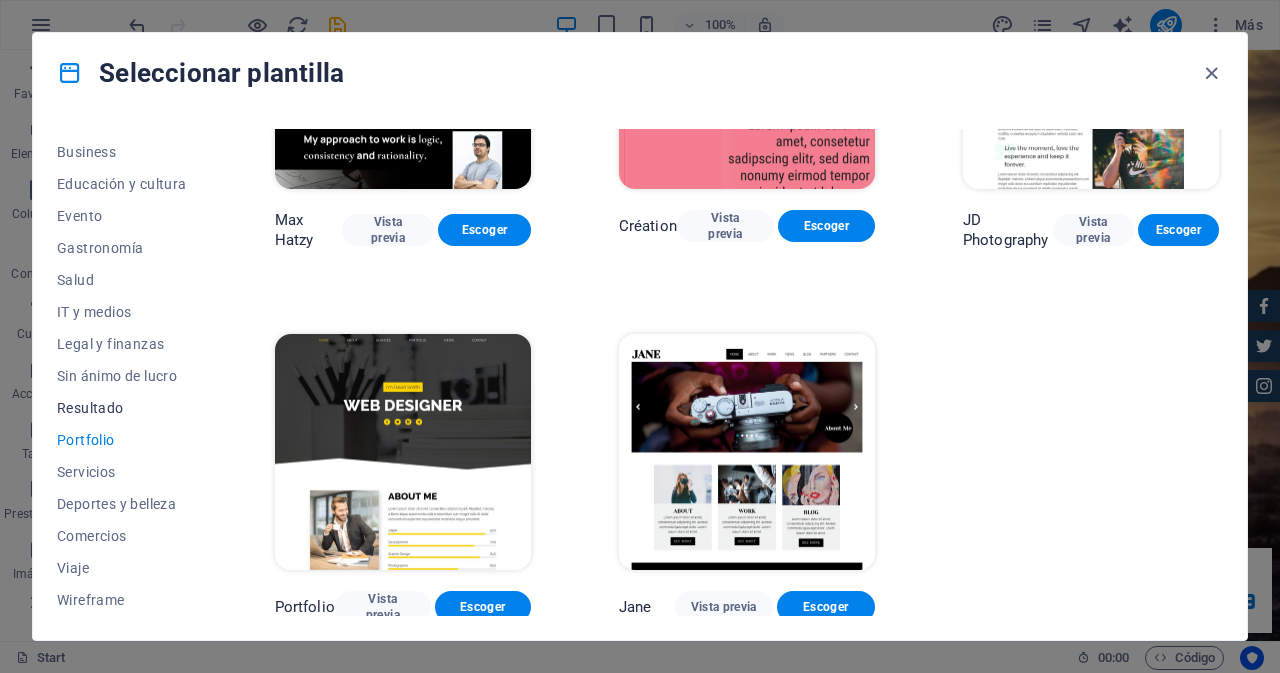 click on "Resultado" at bounding box center (122, 408) 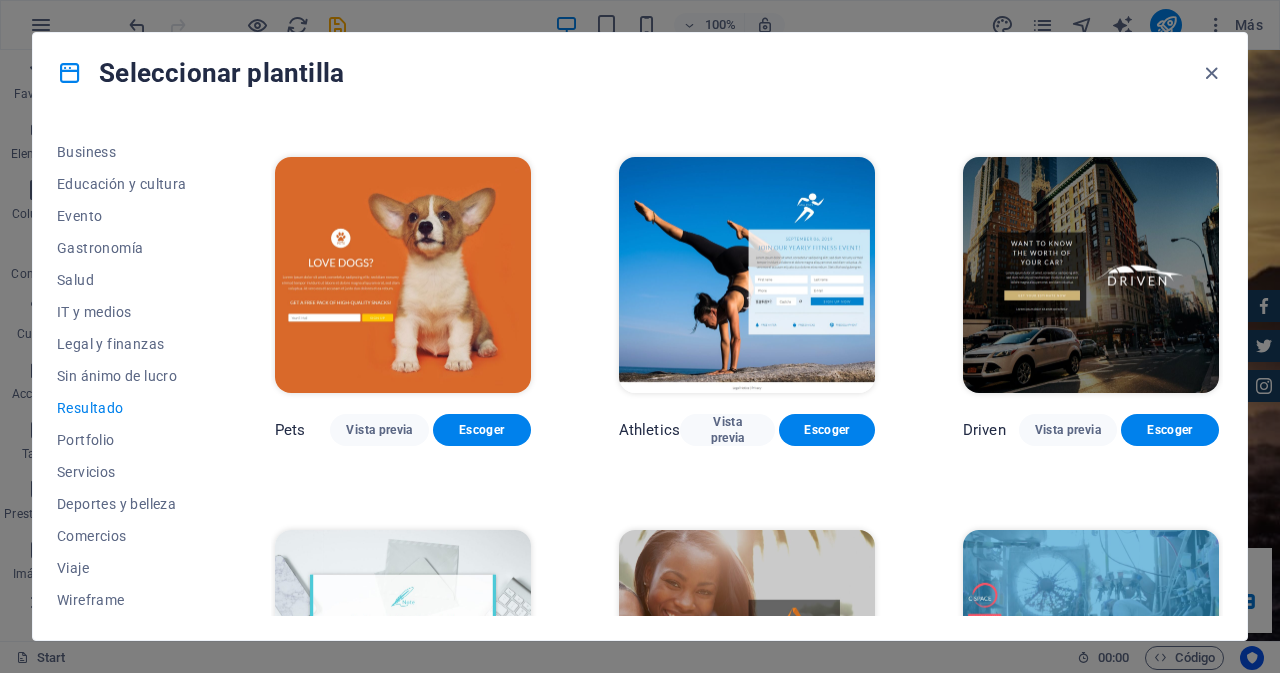 scroll, scrollTop: 700, scrollLeft: 0, axis: vertical 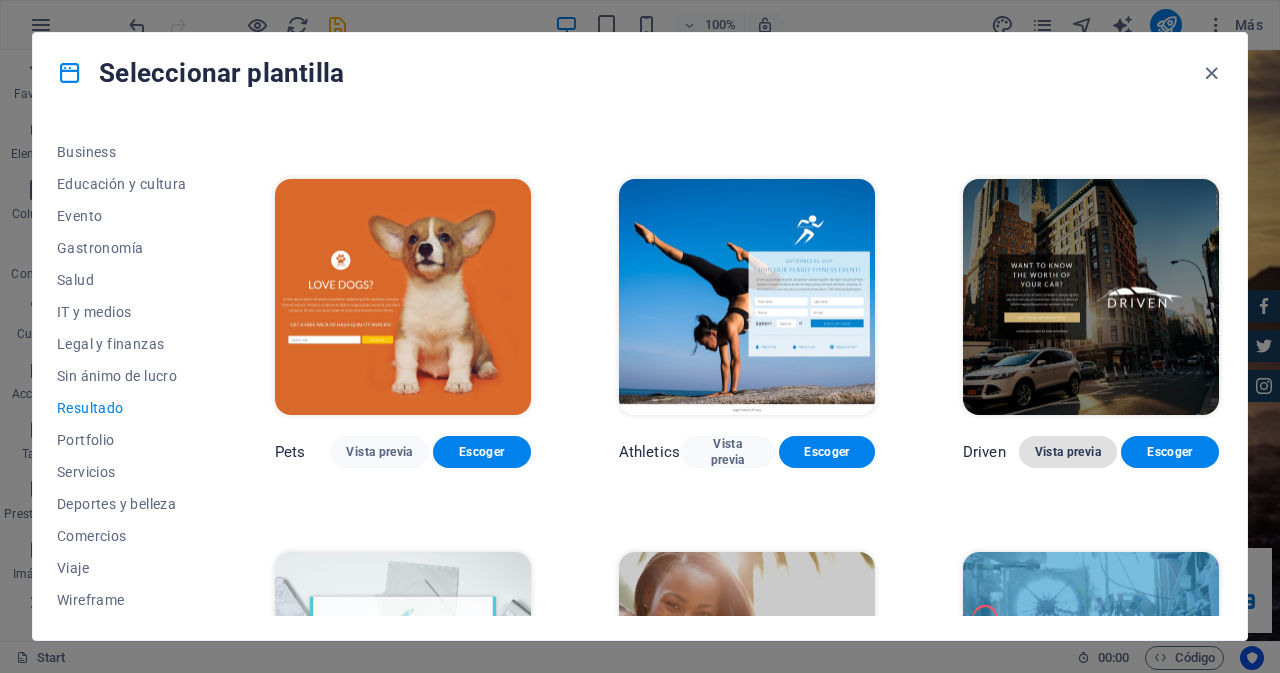 click on "Vista previa" at bounding box center [1068, 452] 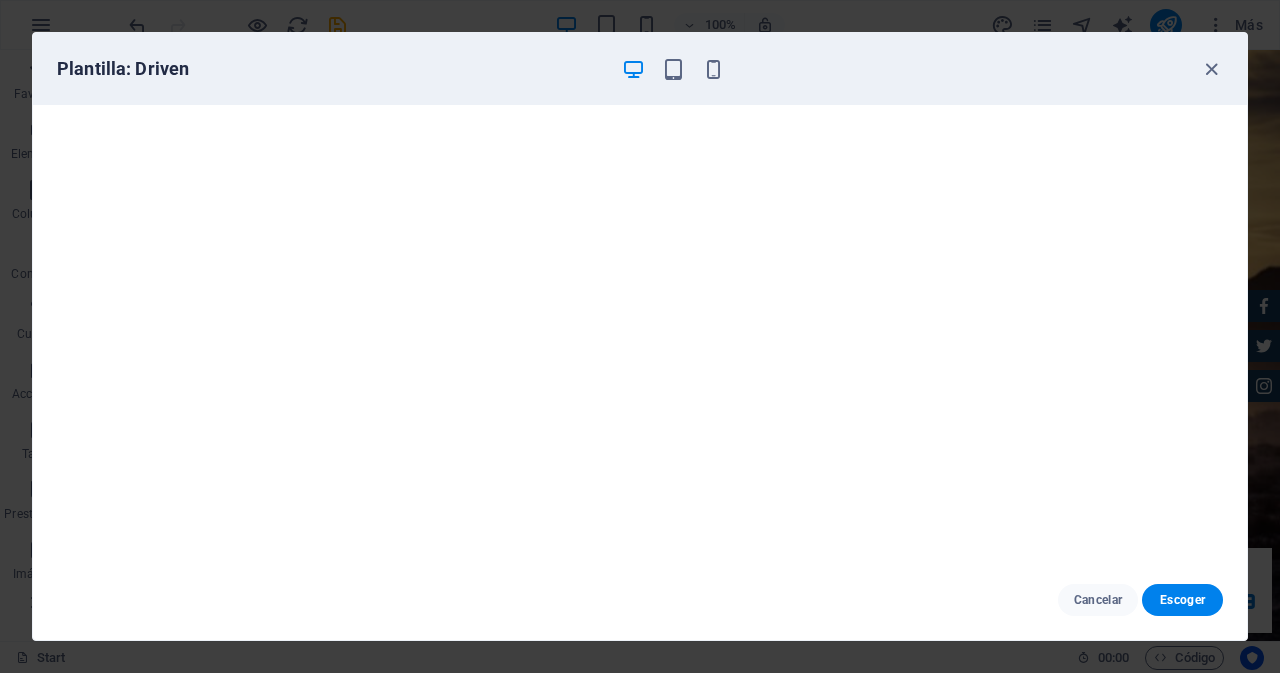 scroll, scrollTop: 0, scrollLeft: 0, axis: both 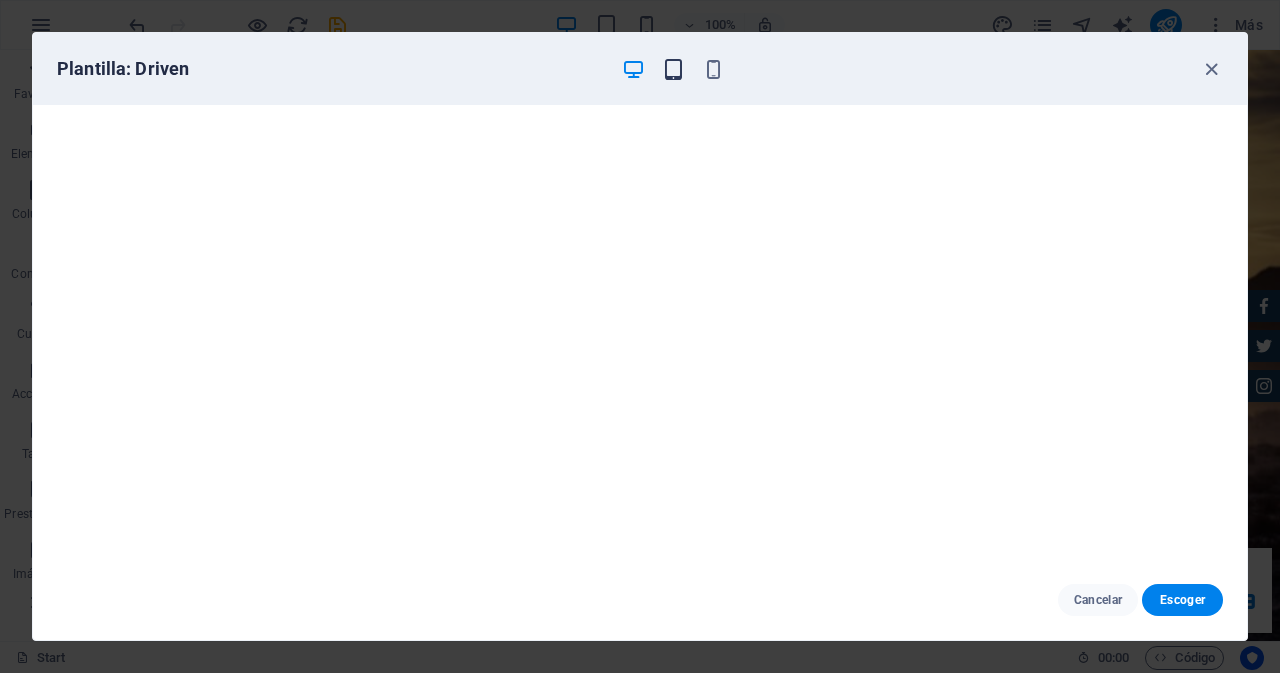 click at bounding box center [673, 69] 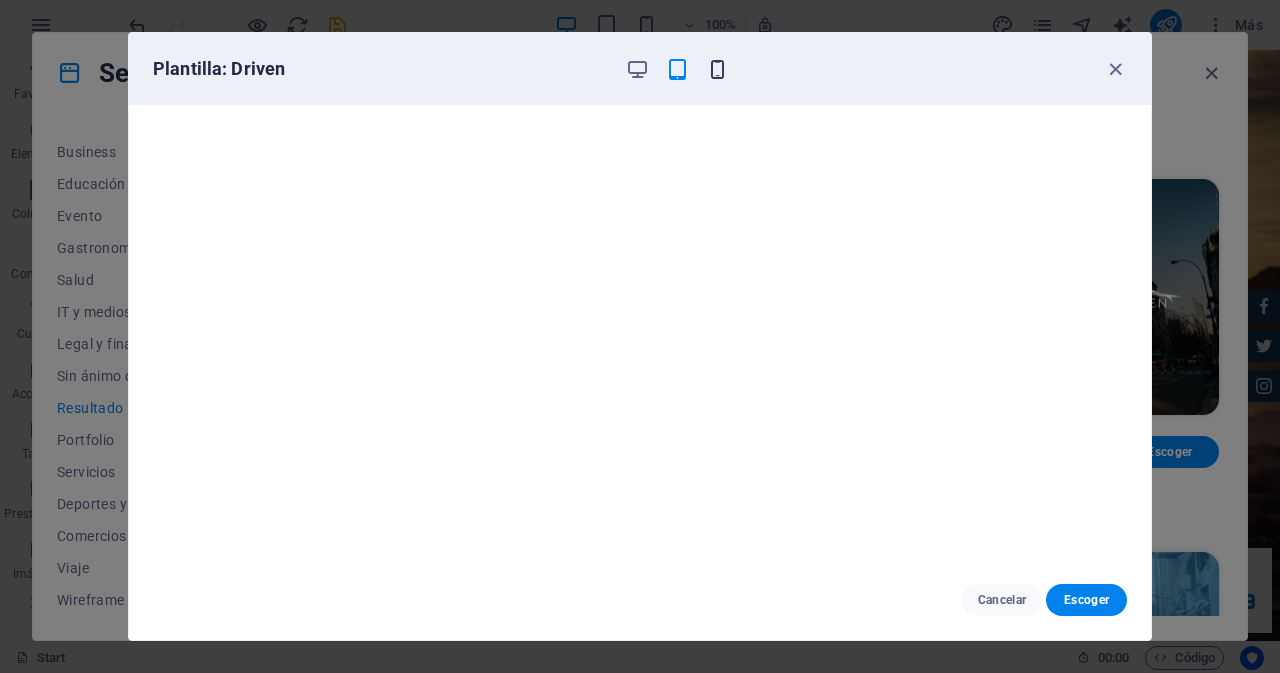 click at bounding box center [717, 69] 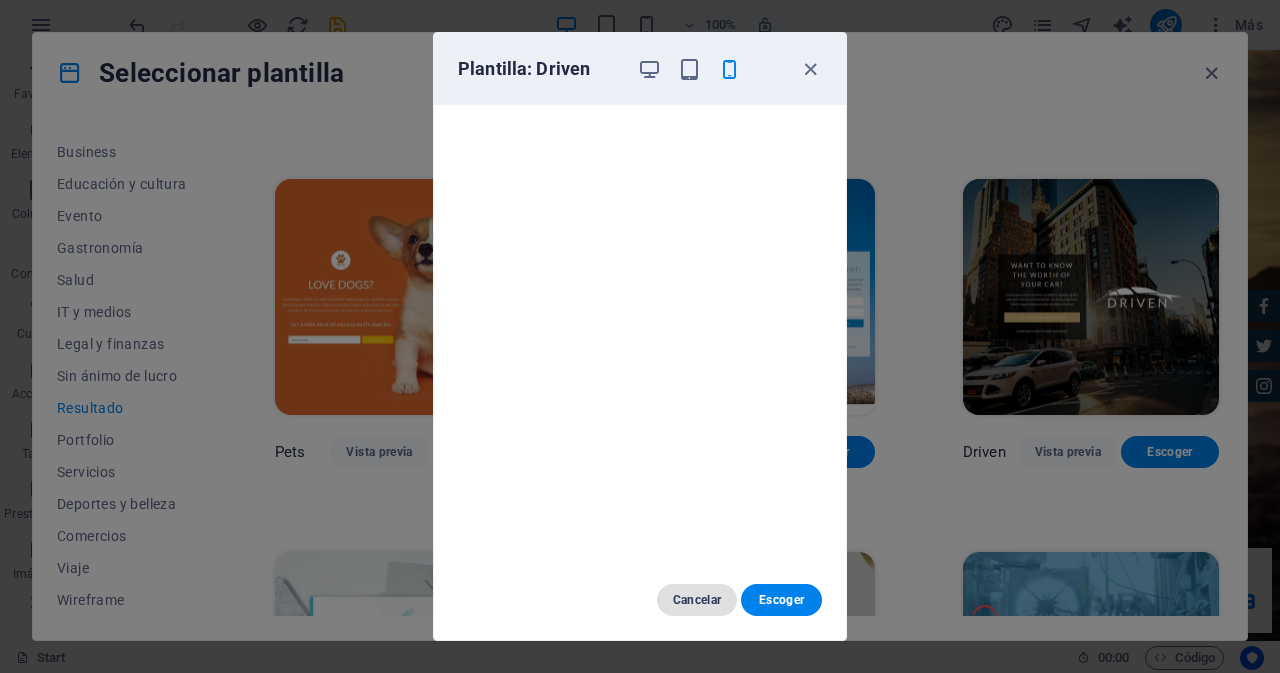 click on "Cancelar" at bounding box center [697, 600] 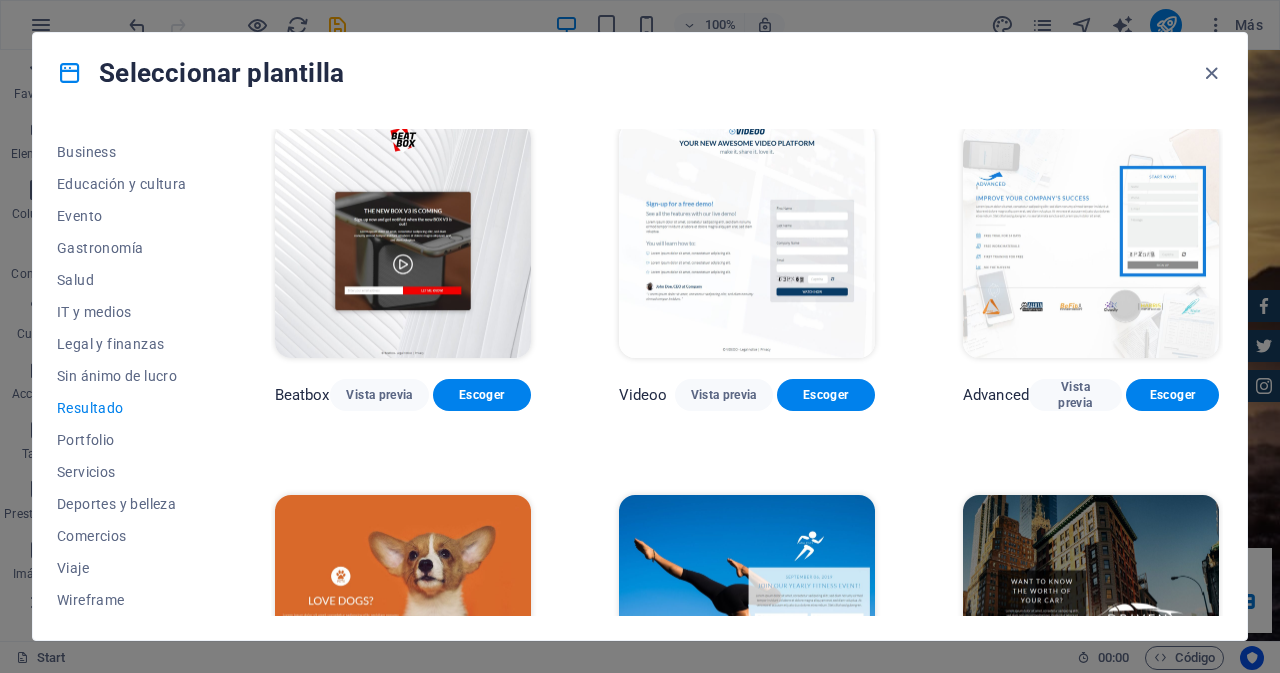 scroll, scrollTop: 382, scrollLeft: 0, axis: vertical 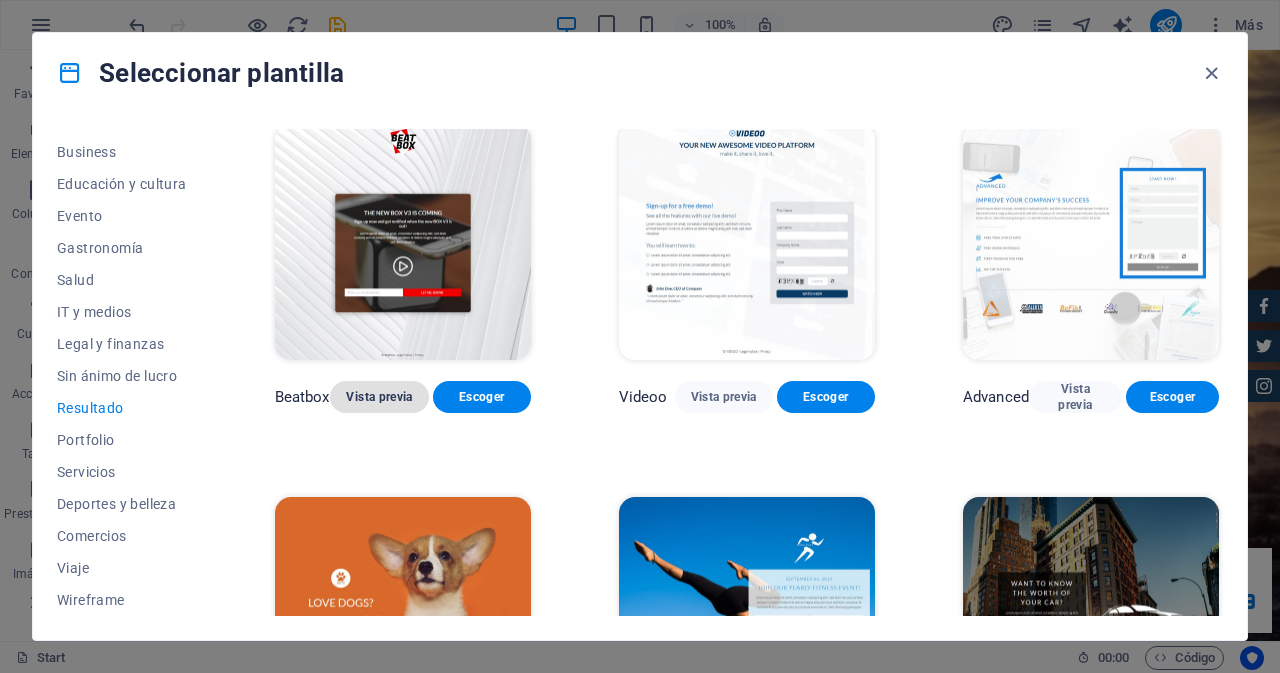 click on "Vista previa" at bounding box center [379, 397] 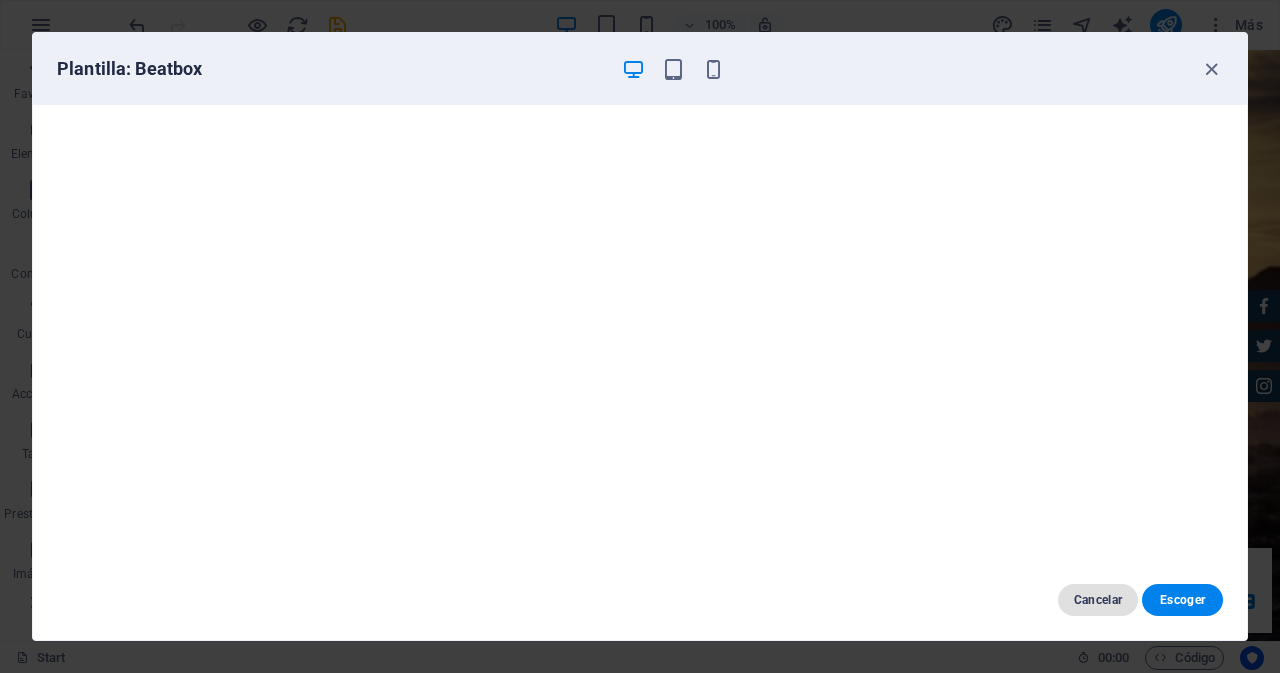click on "Cancelar" at bounding box center [1098, 600] 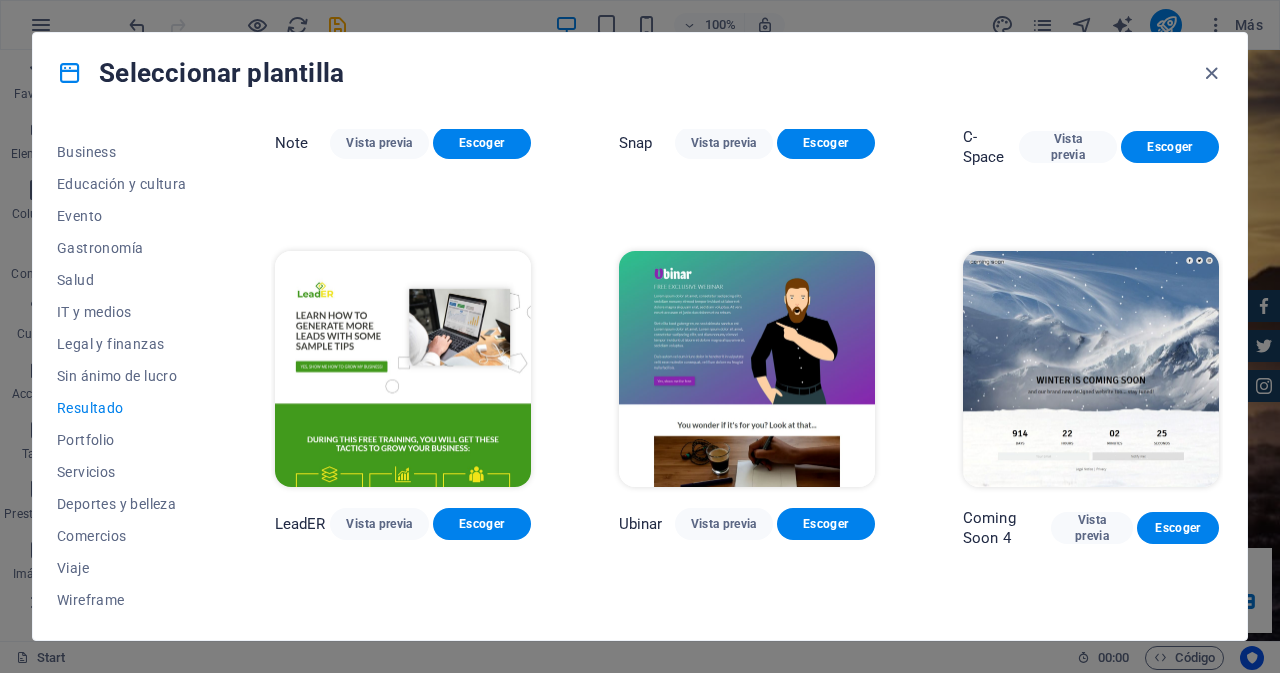 scroll, scrollTop: 1682, scrollLeft: 0, axis: vertical 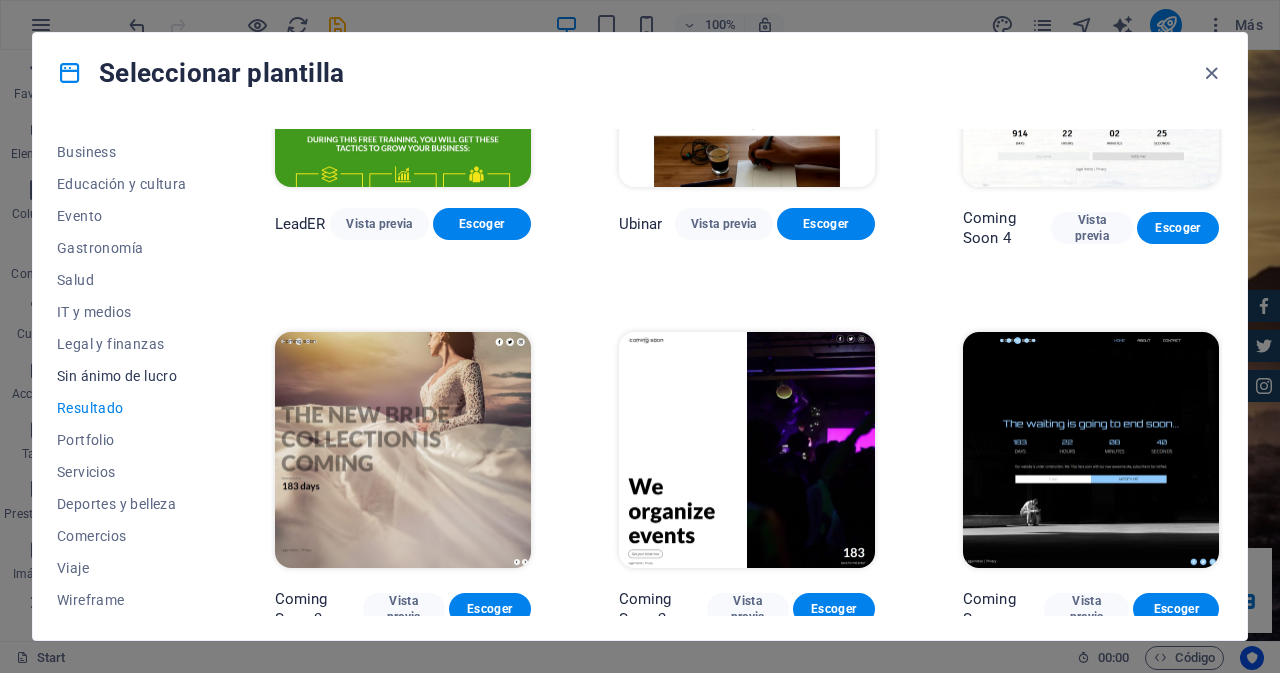 click on "Sin ánimo de lucro" at bounding box center [122, 376] 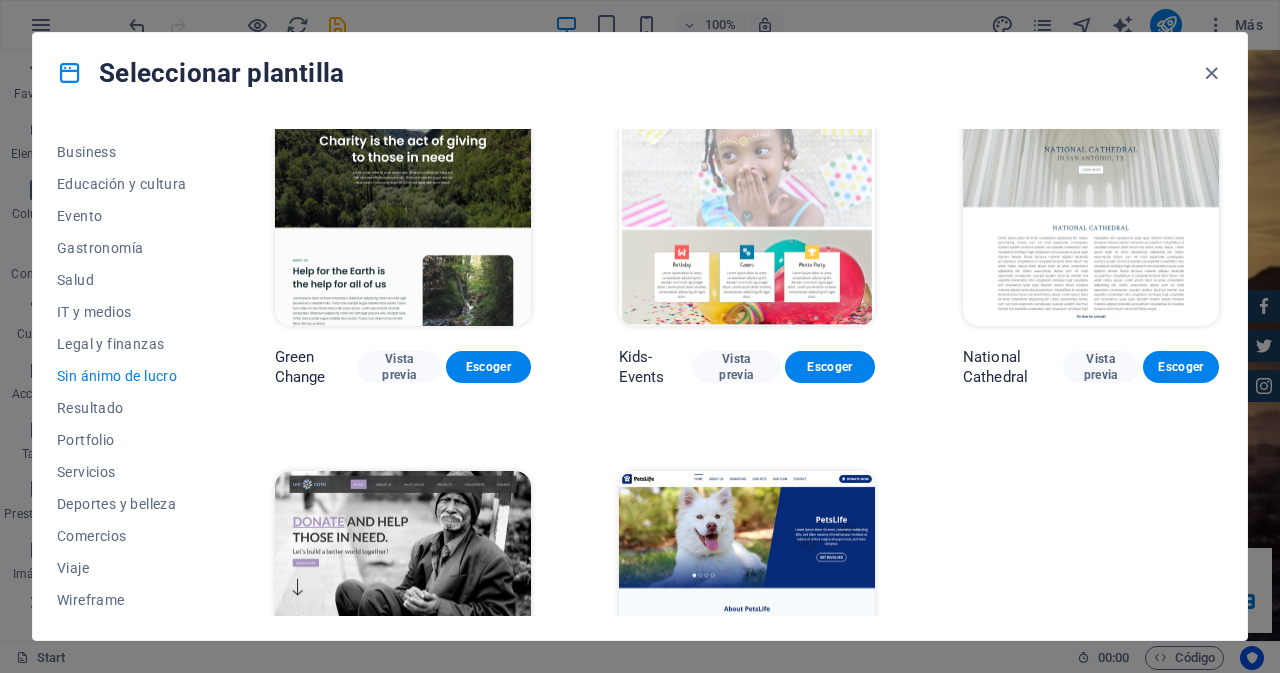 scroll, scrollTop: 0, scrollLeft: 0, axis: both 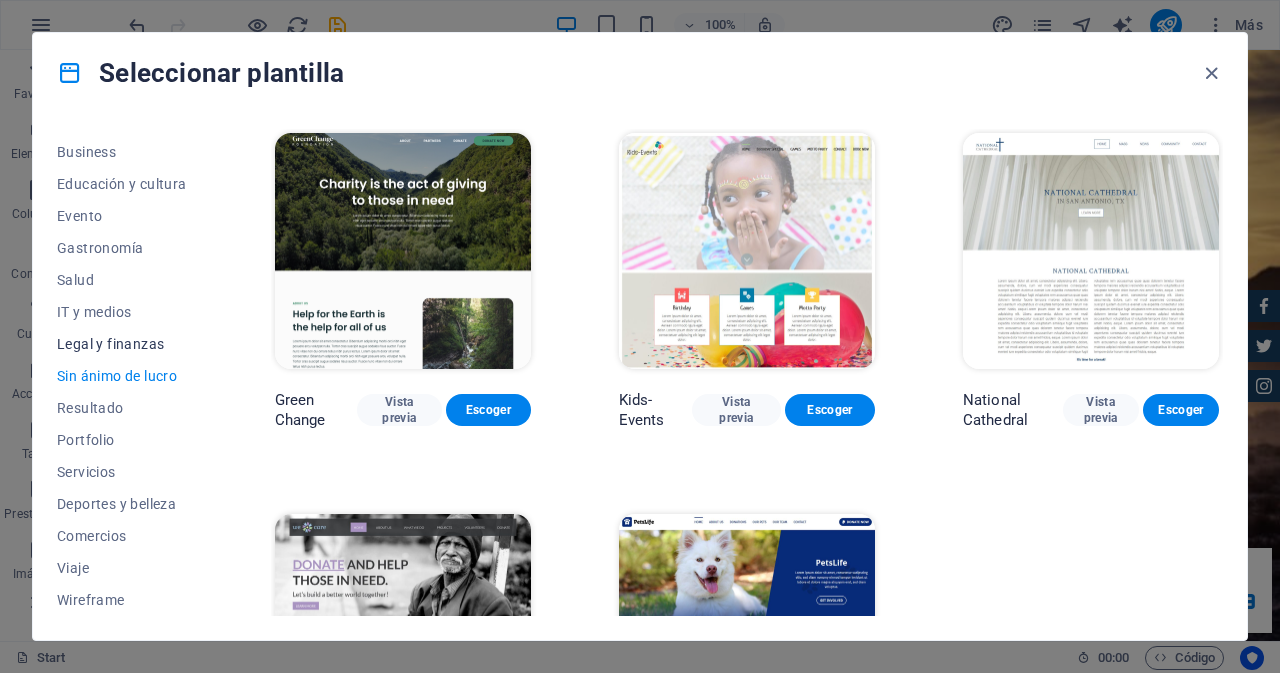 click on "Legal y finanzas" at bounding box center [122, 344] 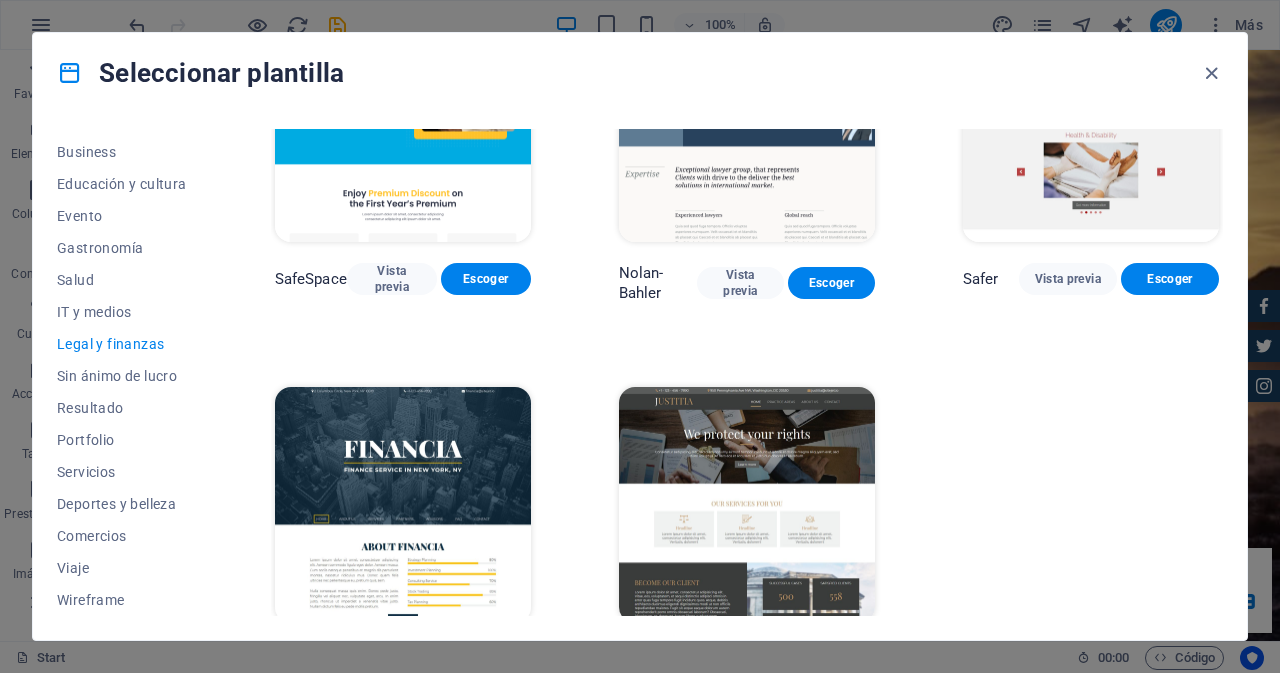 scroll, scrollTop: 183, scrollLeft: 0, axis: vertical 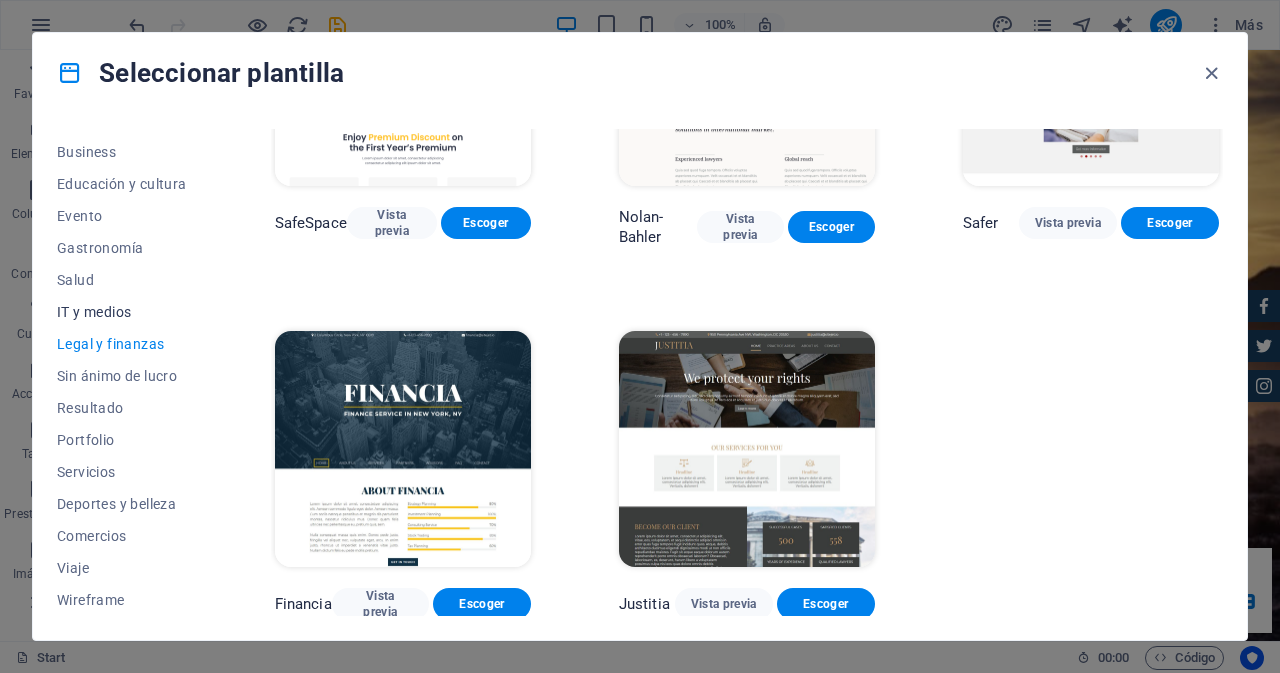 click on "IT y medios" at bounding box center (122, 312) 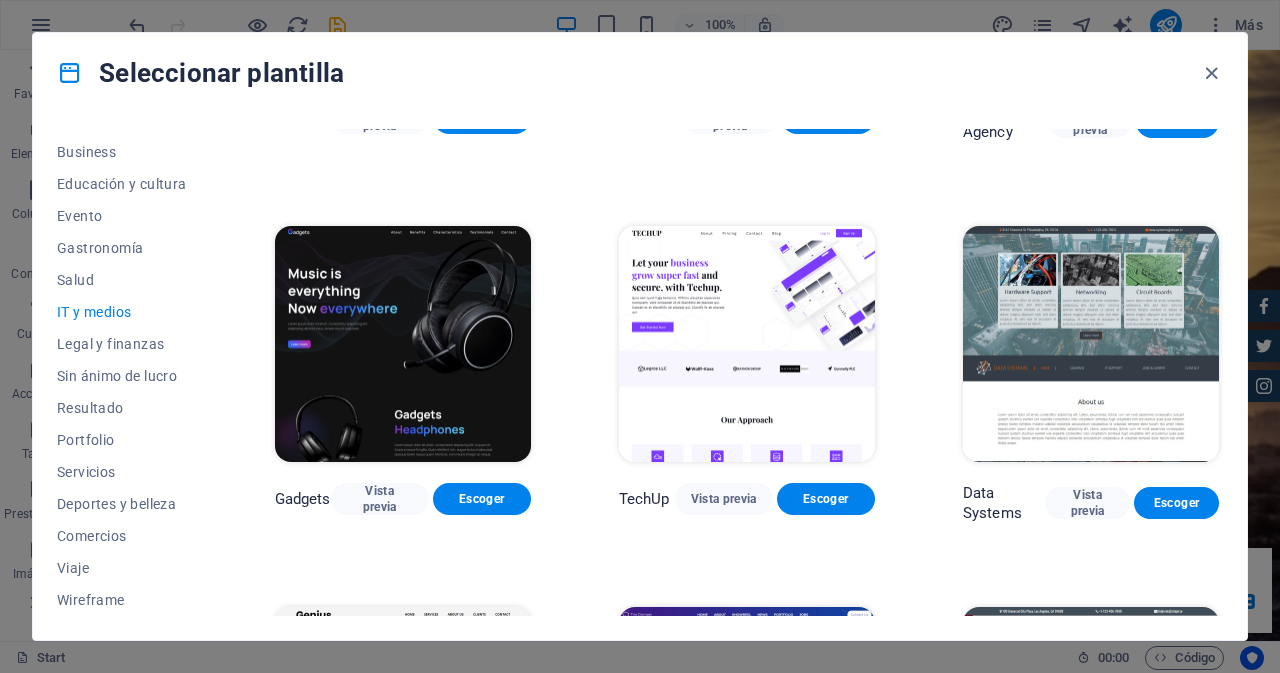 scroll, scrollTop: 300, scrollLeft: 0, axis: vertical 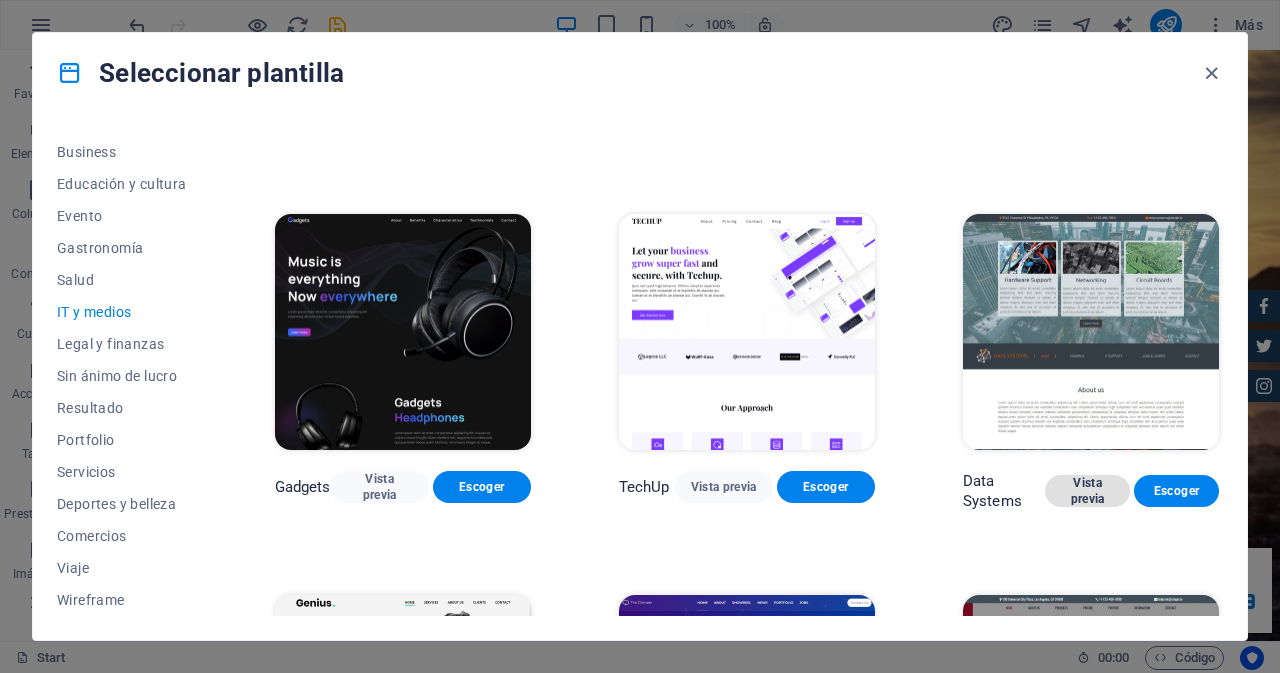 click on "Vista previa" at bounding box center [1087, 491] 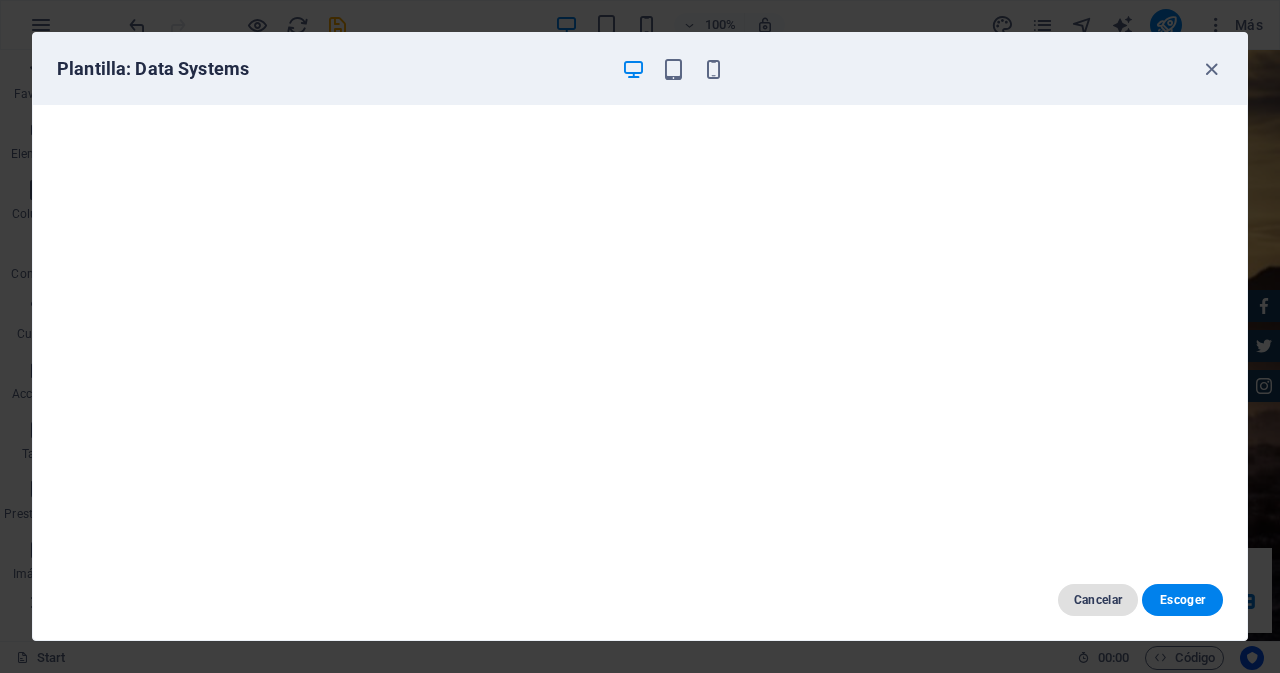 click on "Cancelar" at bounding box center [1098, 600] 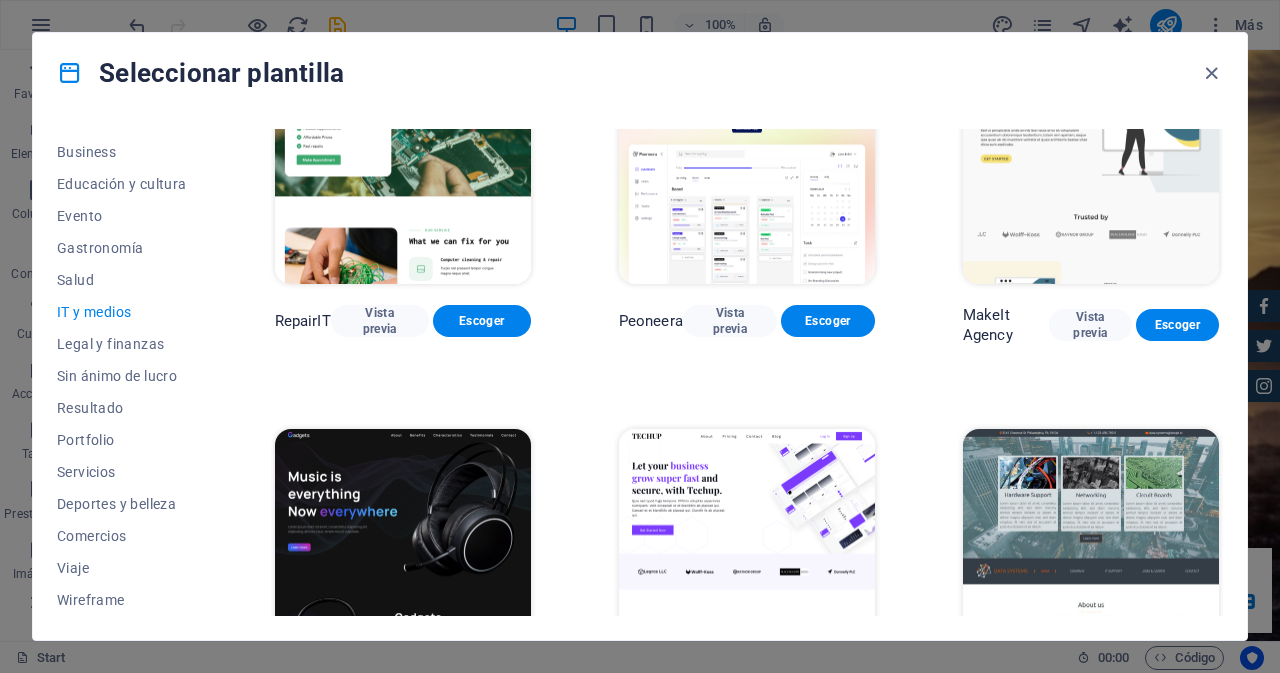 scroll, scrollTop: 0, scrollLeft: 0, axis: both 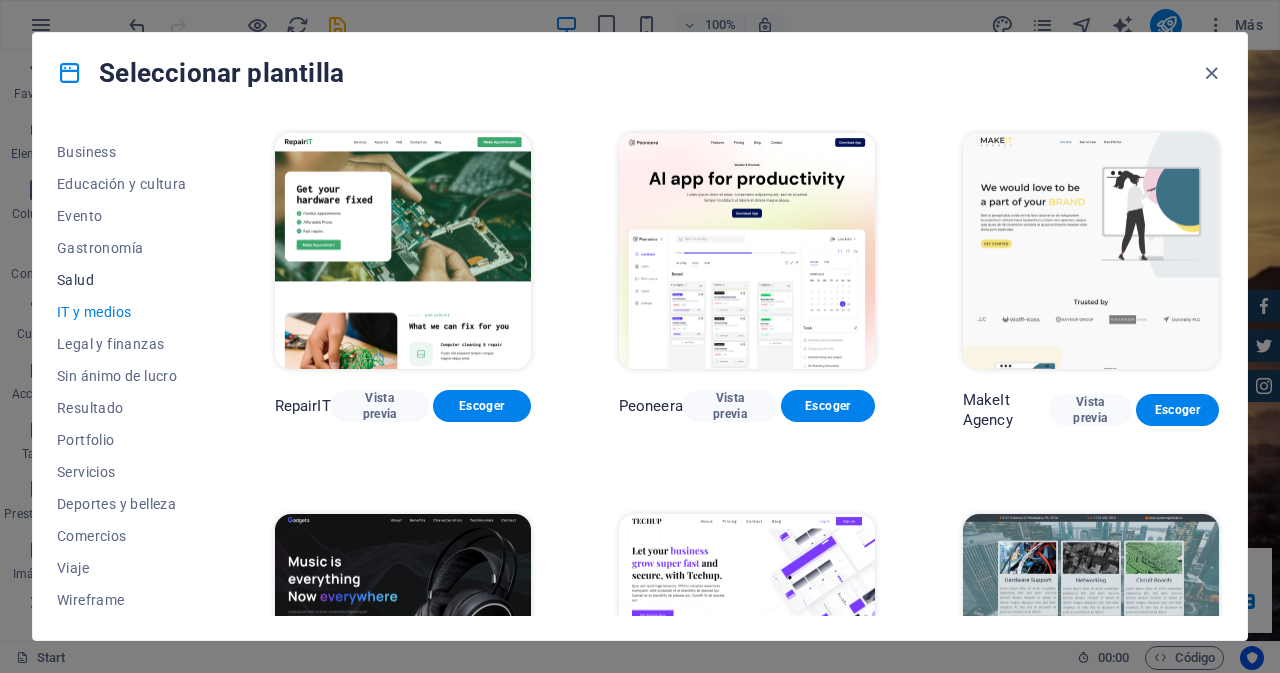 drag, startPoint x: 83, startPoint y: 273, endPoint x: 121, endPoint y: 291, distance: 42.047592 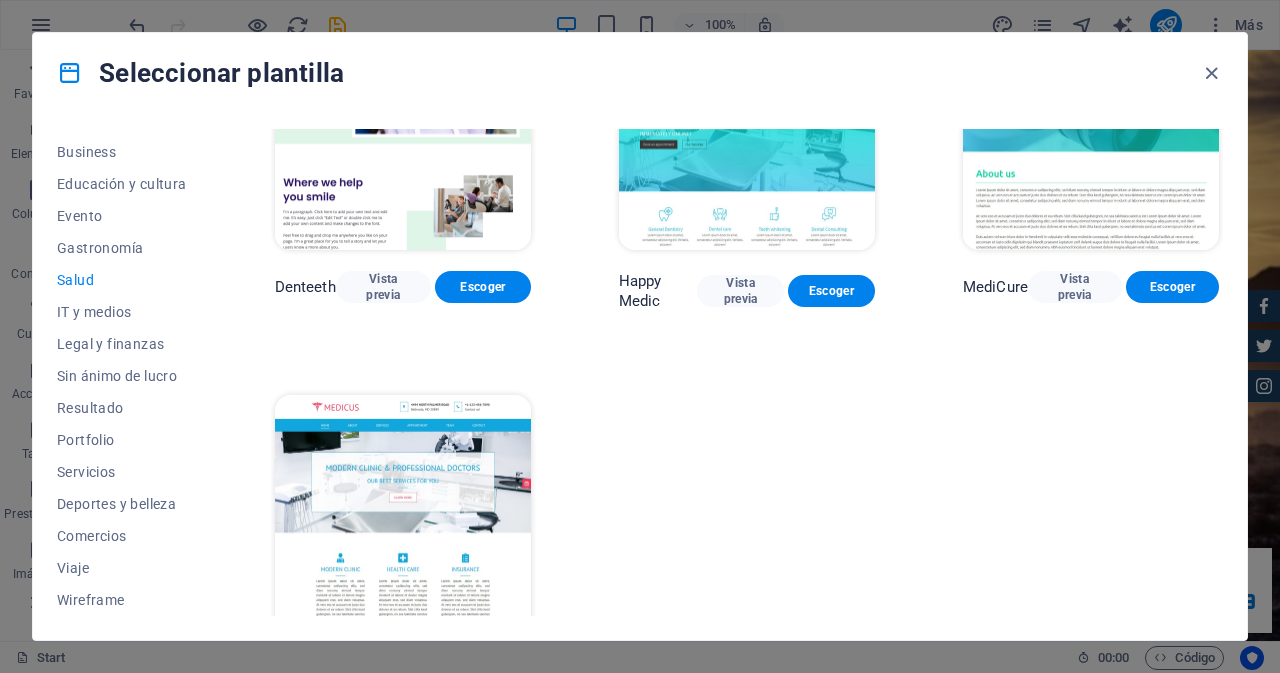 scroll, scrollTop: 561, scrollLeft: 0, axis: vertical 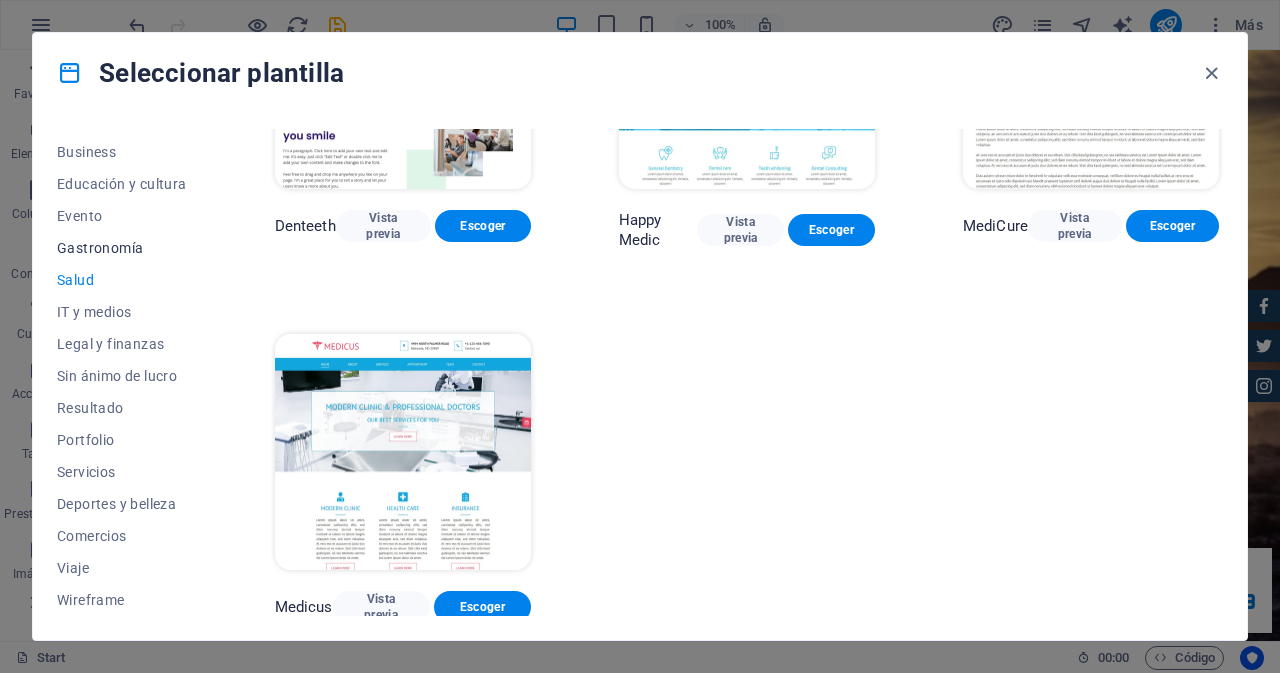 click on "Gastronomía" at bounding box center (122, 248) 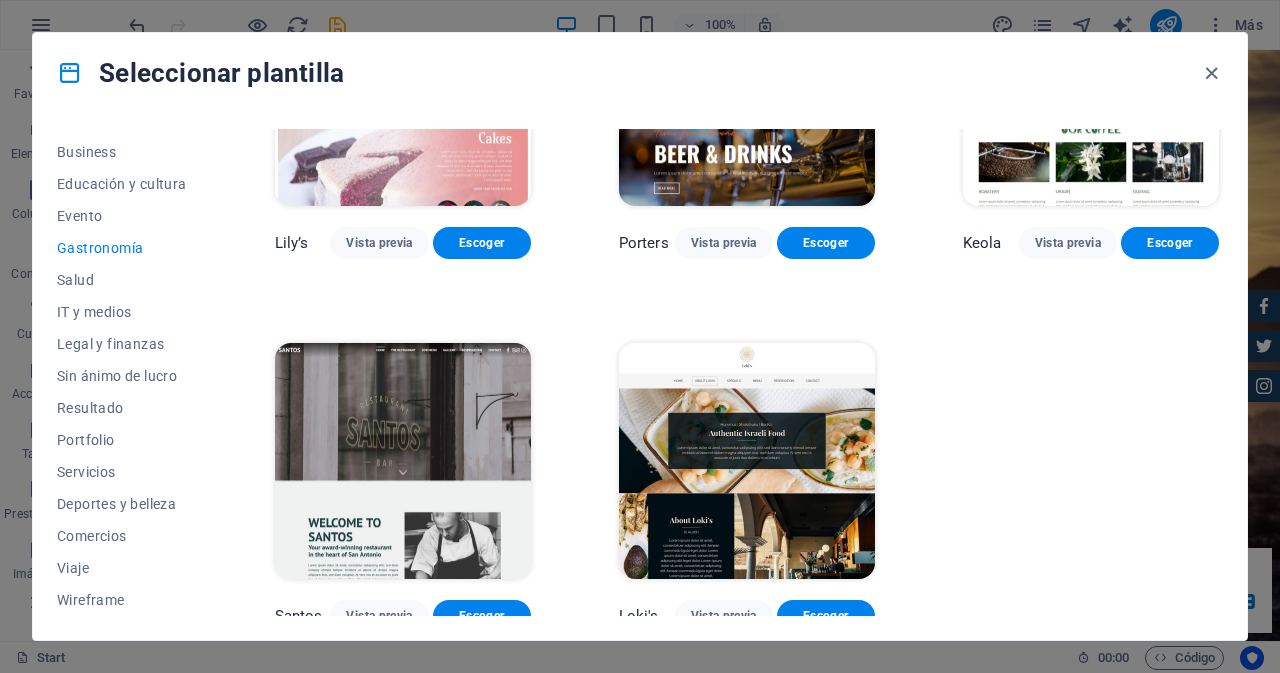 scroll, scrollTop: 1682, scrollLeft: 0, axis: vertical 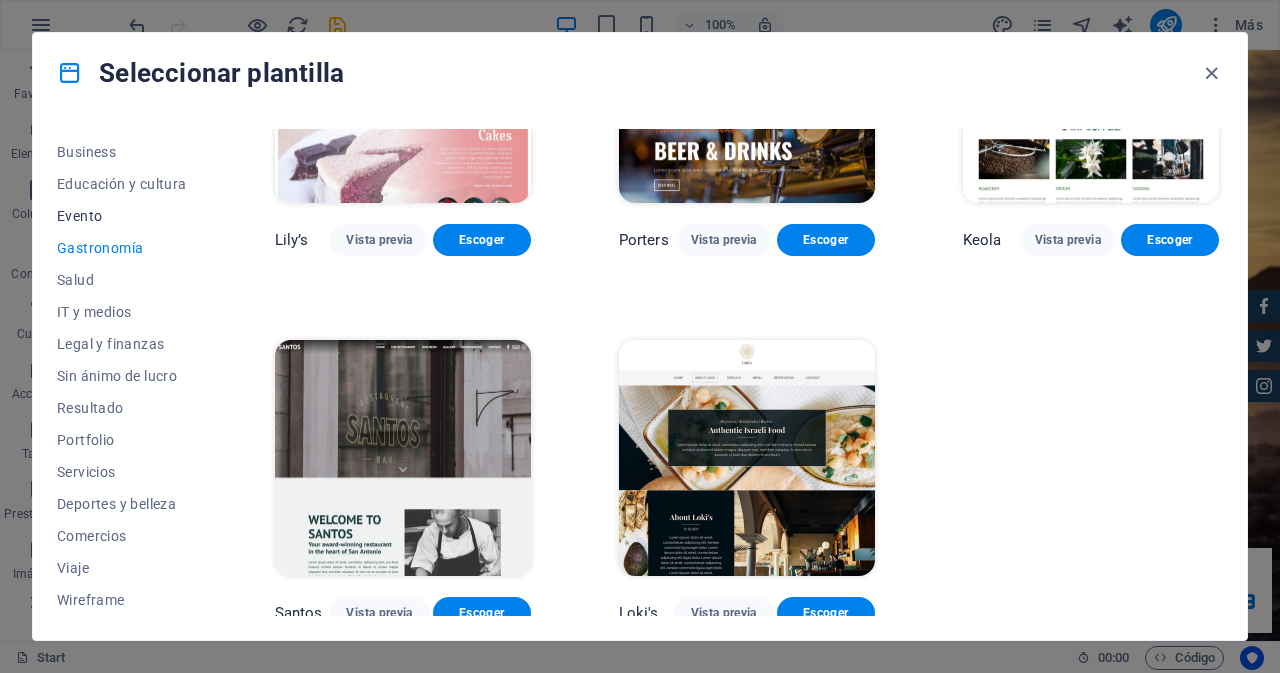 drag, startPoint x: 90, startPoint y: 219, endPoint x: 157, endPoint y: 224, distance: 67.18631 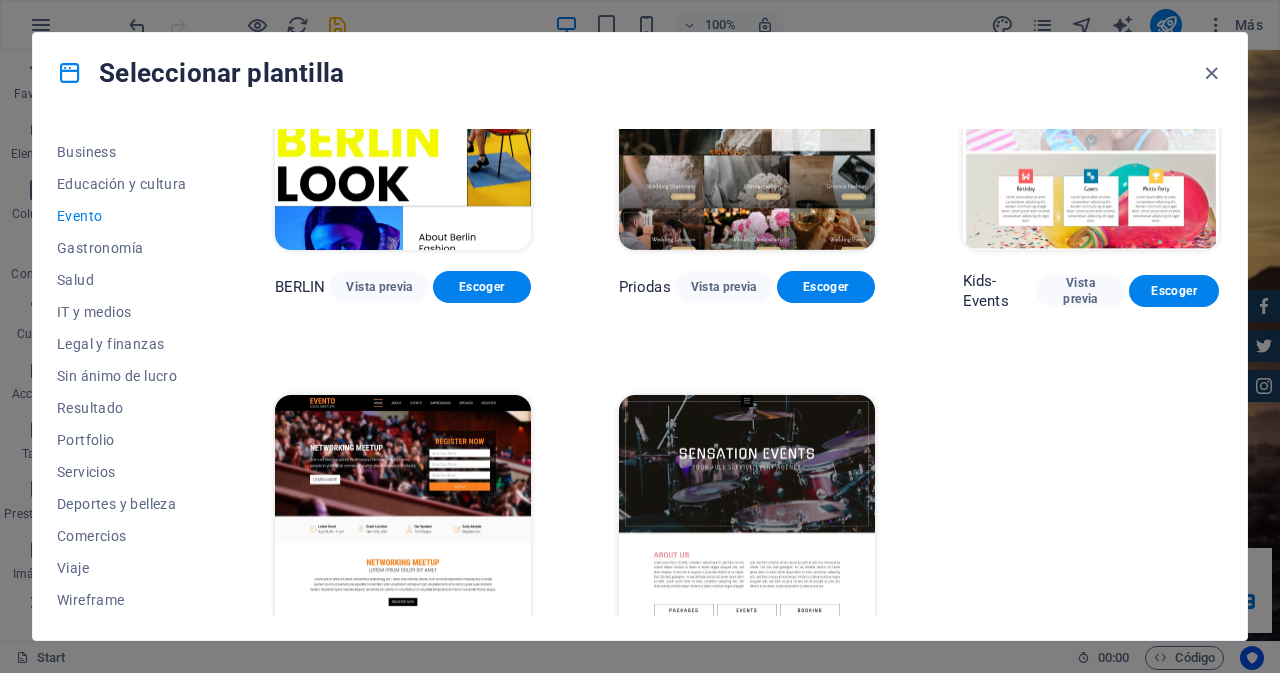 scroll, scrollTop: 561, scrollLeft: 0, axis: vertical 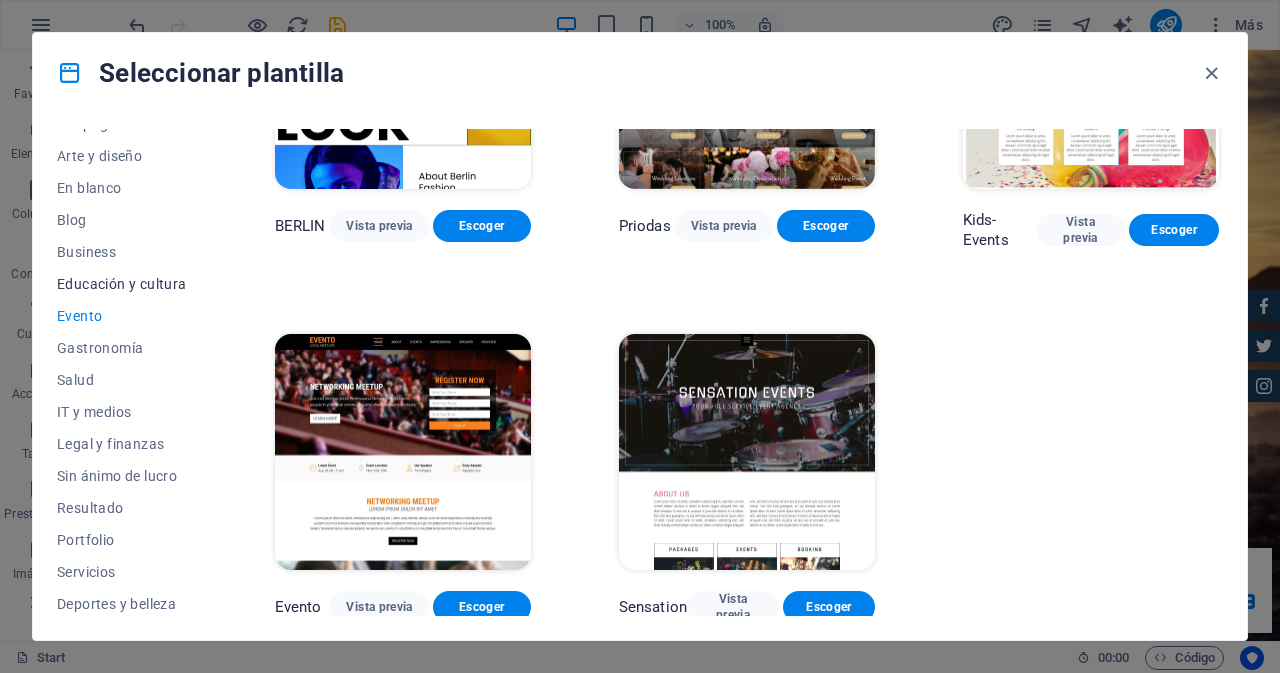 click on "Educación y cultura" at bounding box center (122, 284) 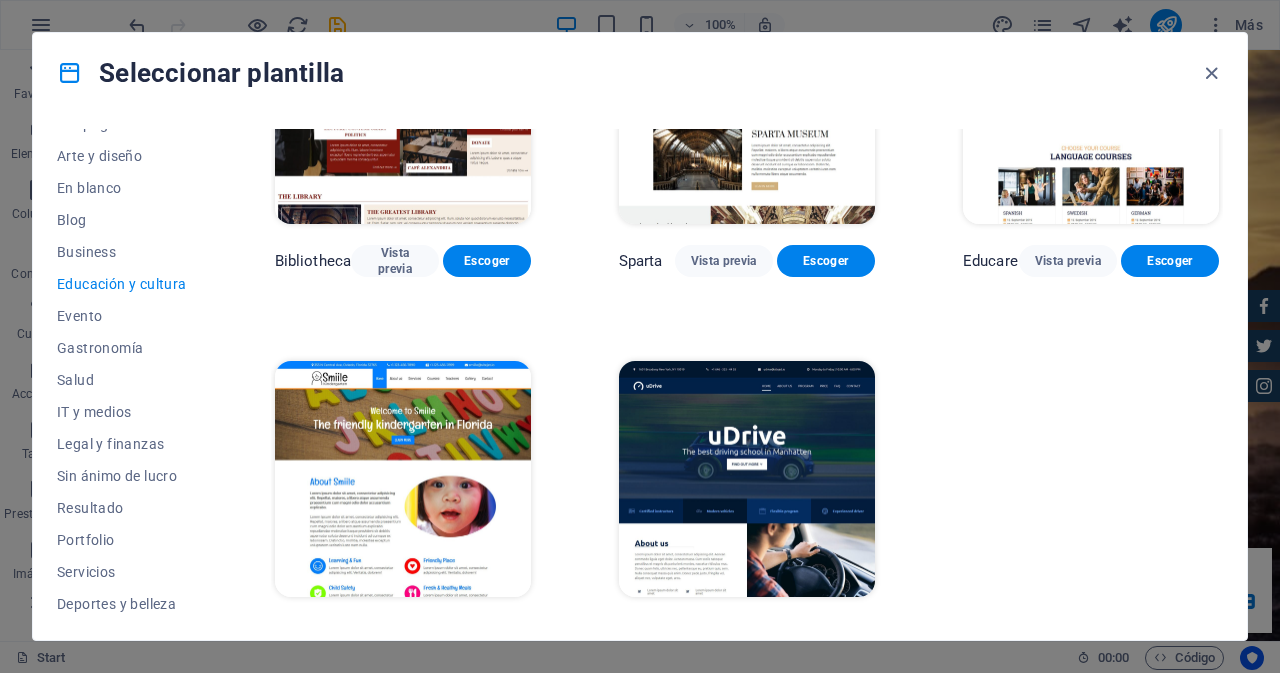 scroll, scrollTop: 553, scrollLeft: 0, axis: vertical 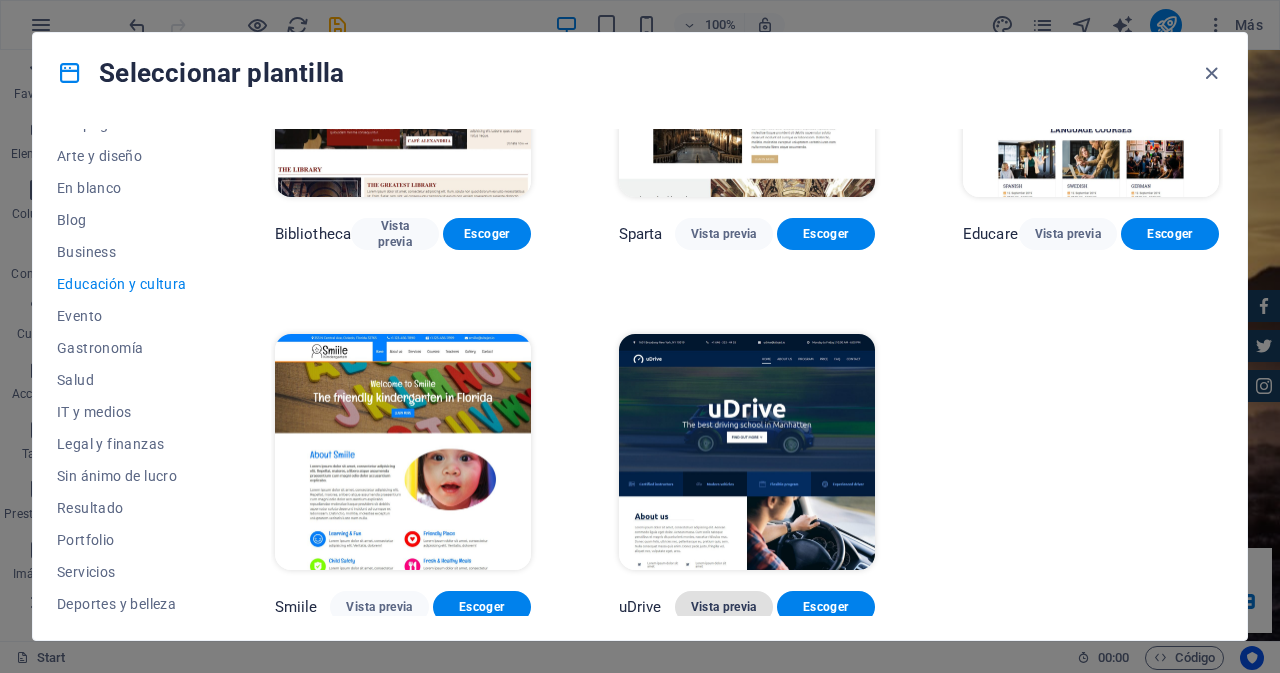click on "Vista previa" at bounding box center (724, 607) 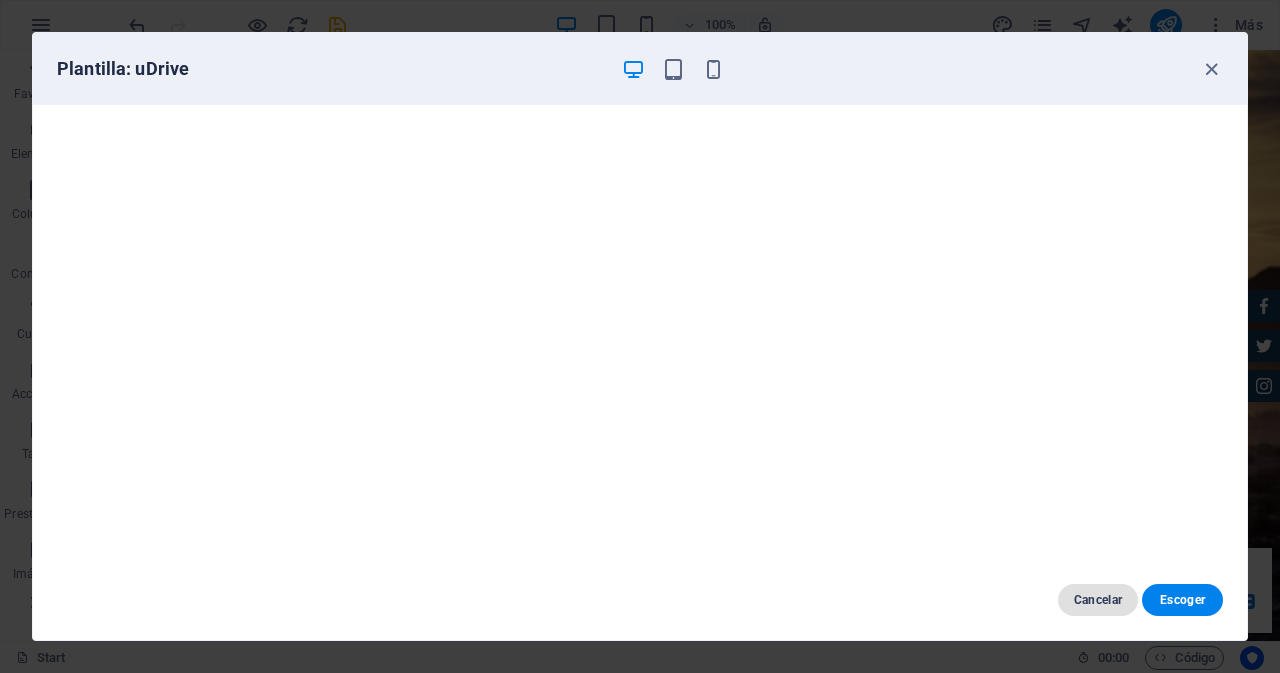 click on "Cancelar" at bounding box center (1098, 600) 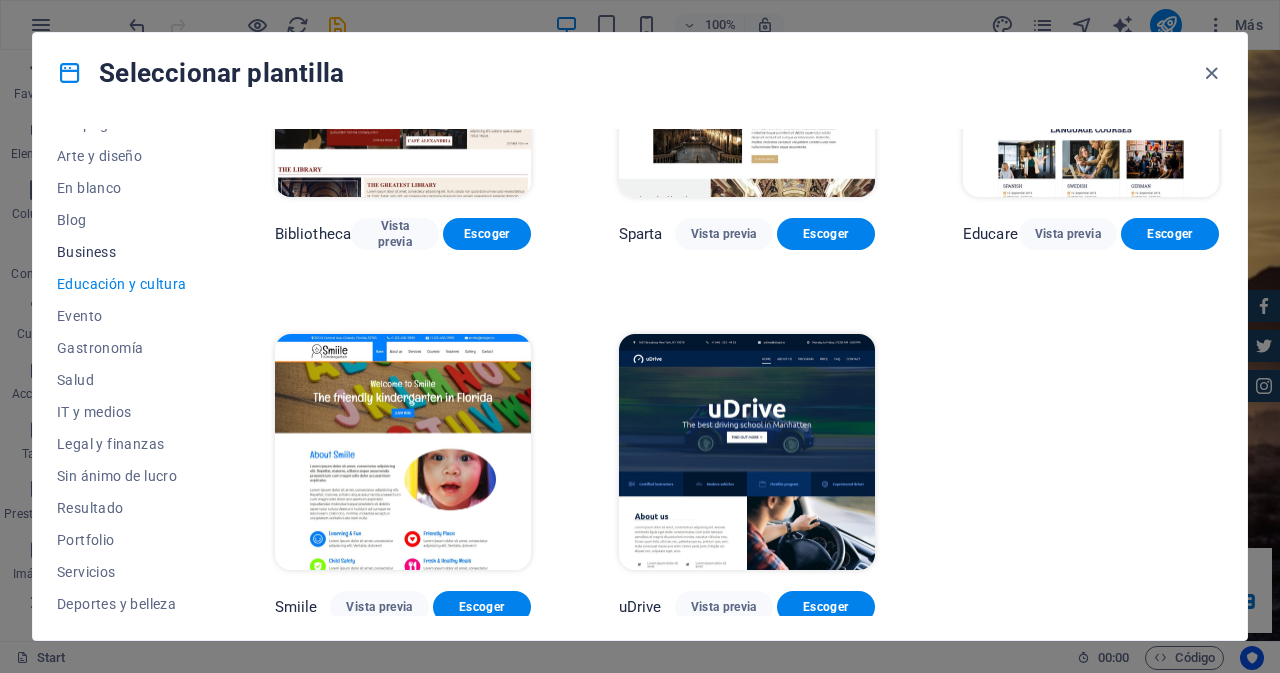 click on "Business" at bounding box center (122, 252) 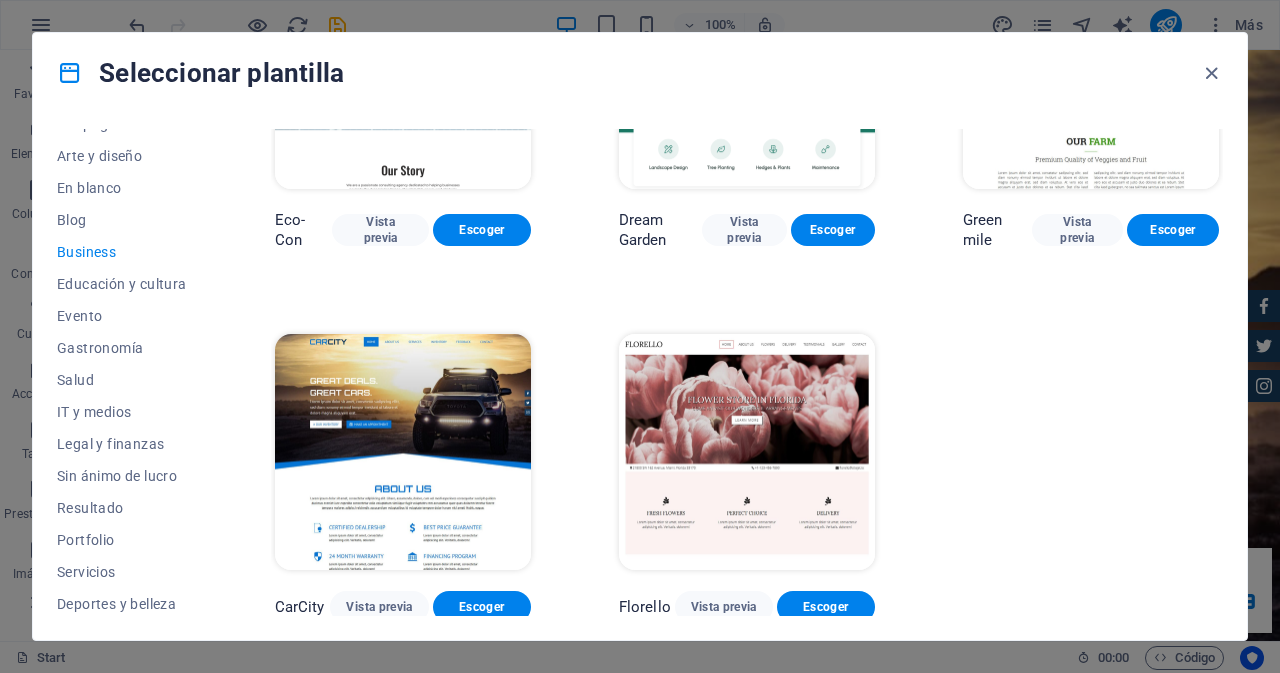 scroll, scrollTop: 183, scrollLeft: 0, axis: vertical 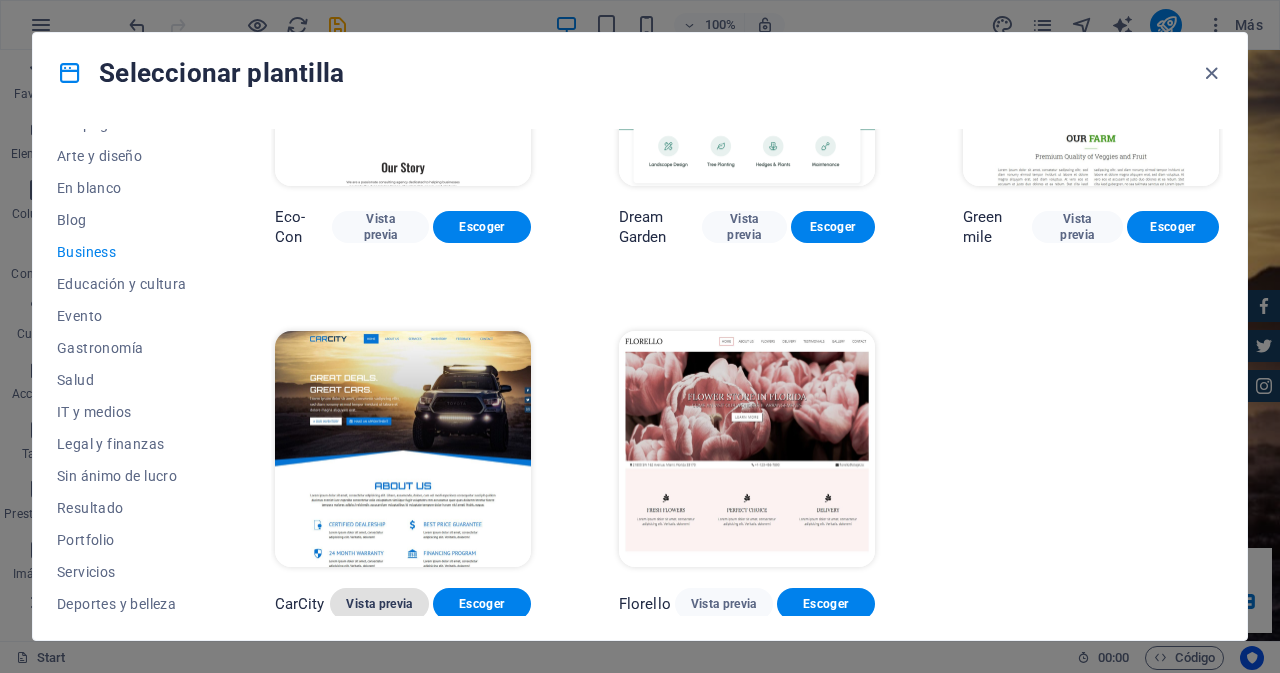 click on "Vista previa" at bounding box center (379, 604) 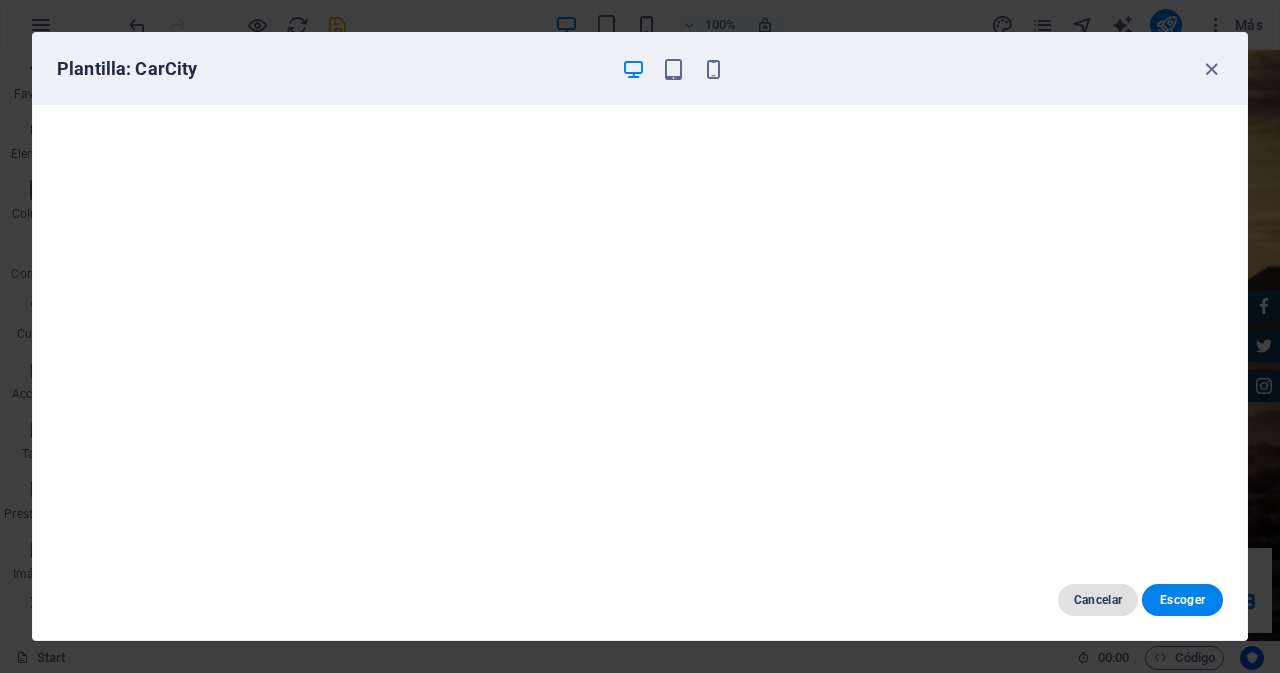 click on "Cancelar" at bounding box center (1098, 600) 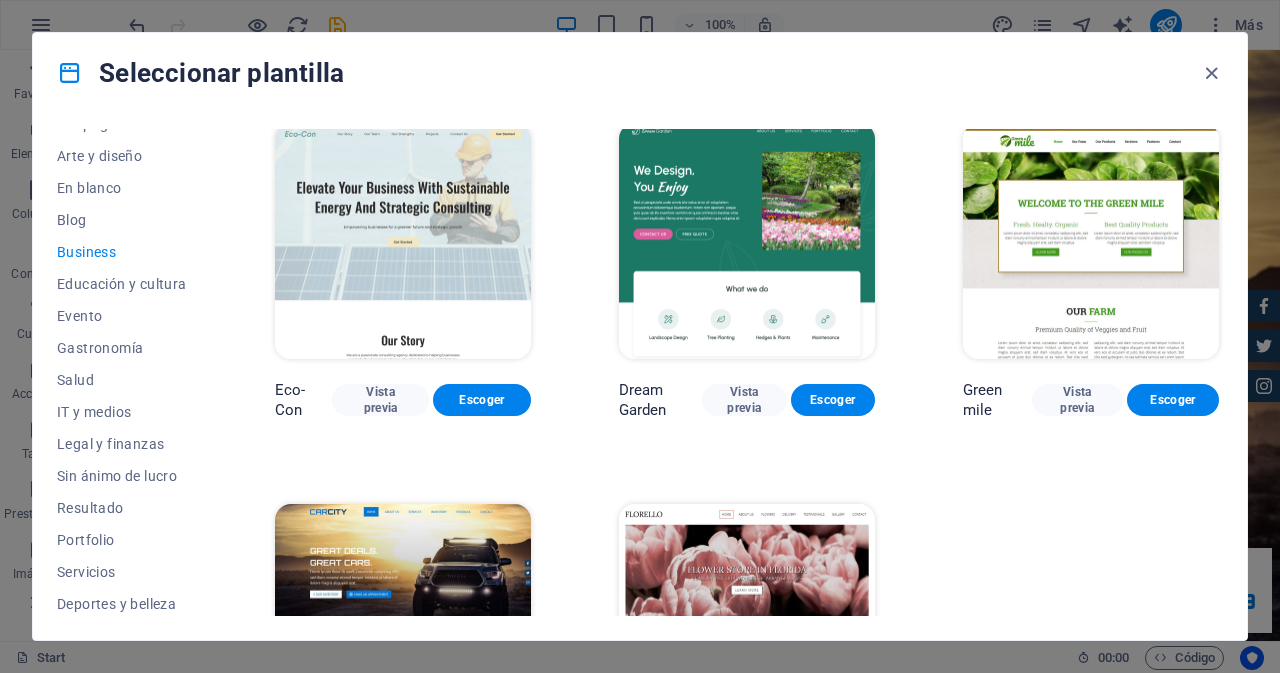 scroll, scrollTop: 0, scrollLeft: 0, axis: both 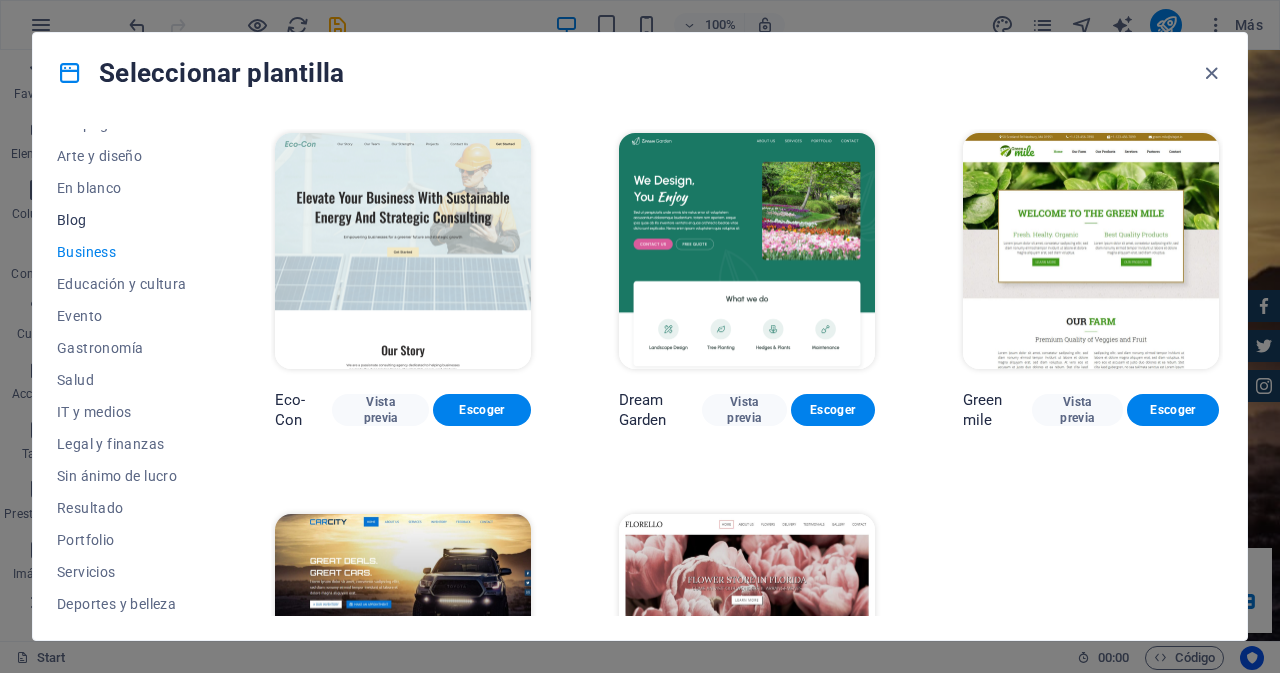 click on "Blog" at bounding box center (122, 220) 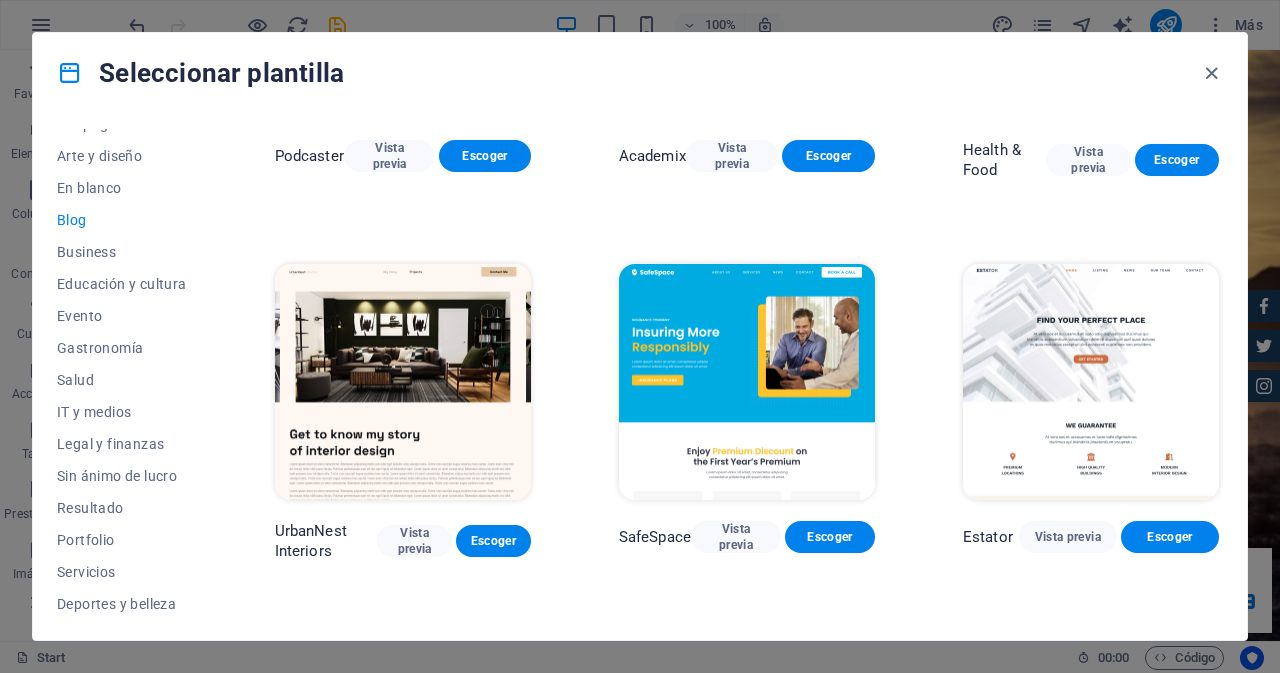 scroll, scrollTop: 0, scrollLeft: 0, axis: both 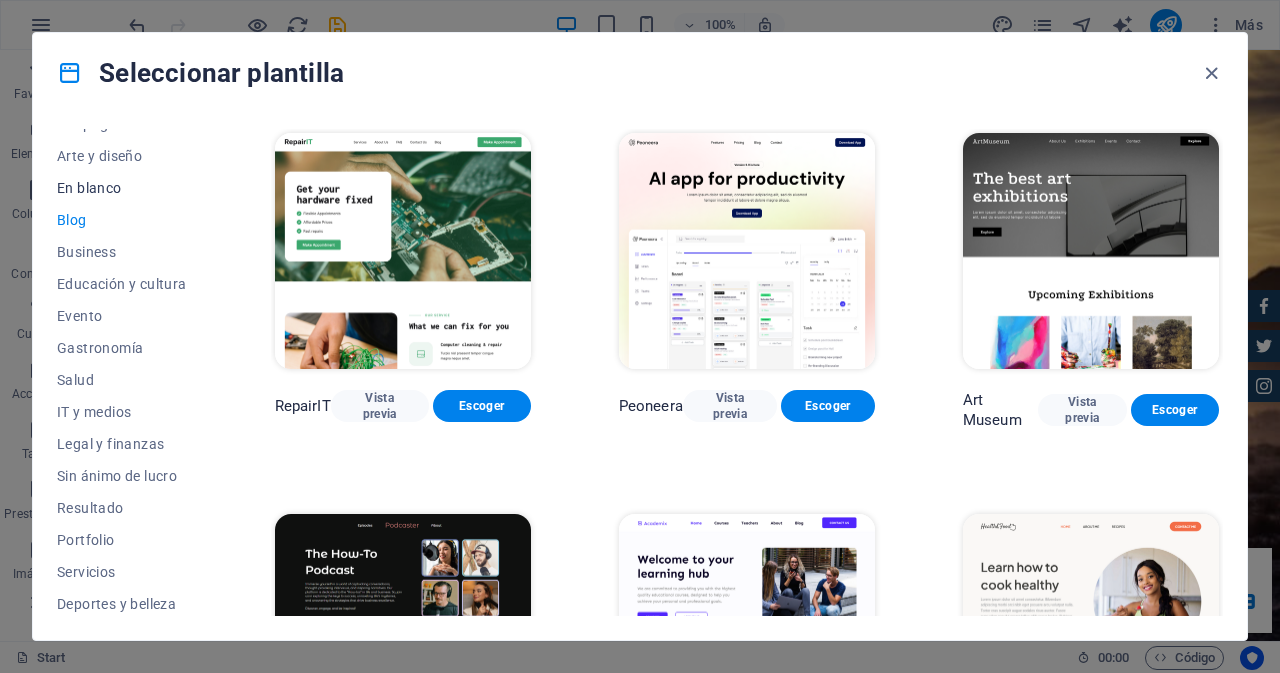 click on "En blanco" at bounding box center (122, 188) 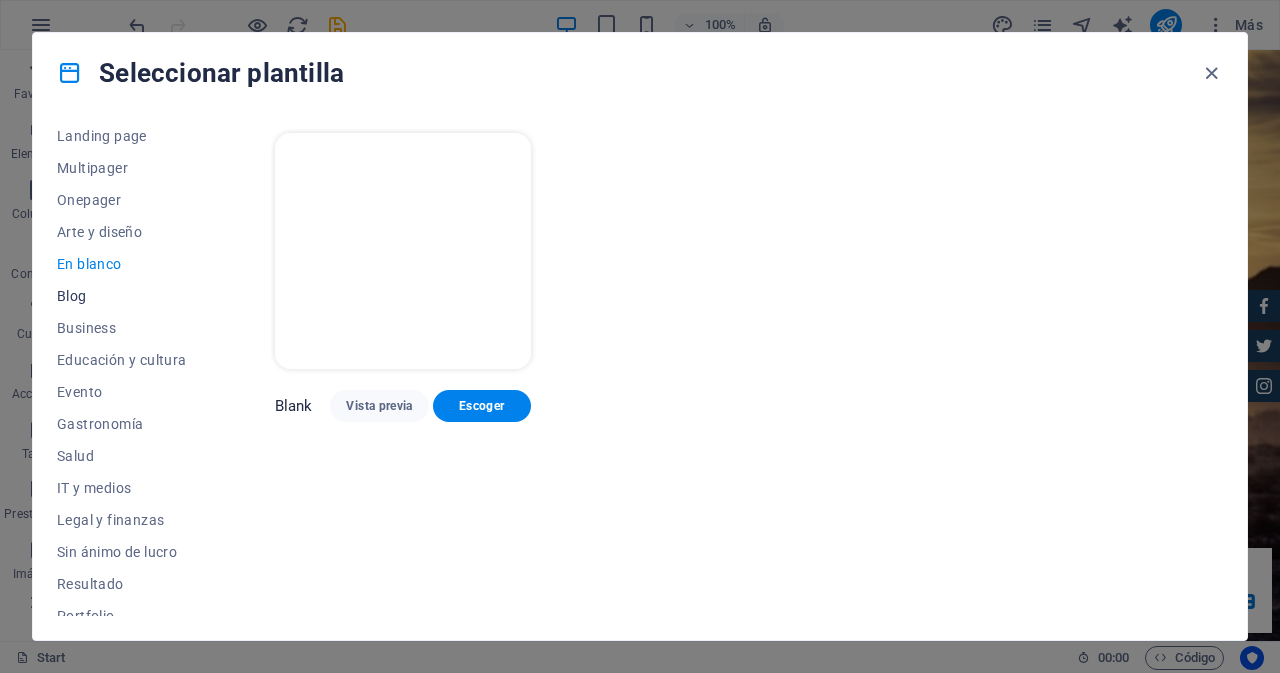 scroll, scrollTop: 113, scrollLeft: 0, axis: vertical 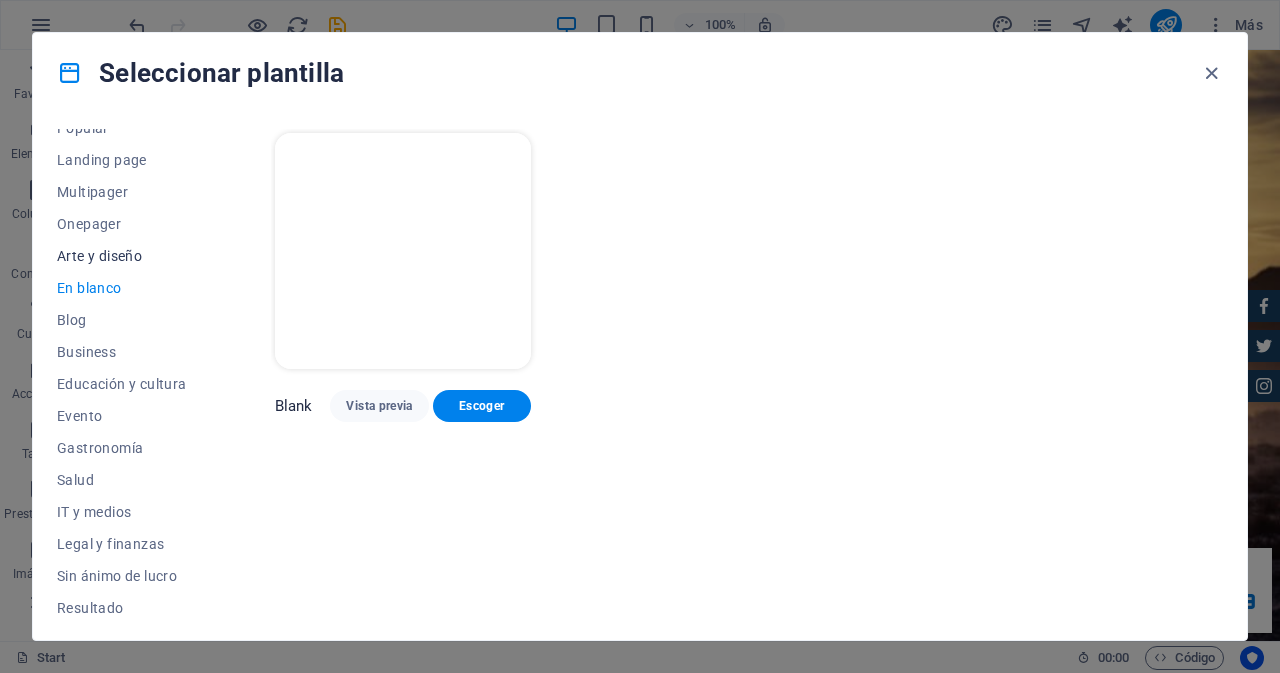 click on "Arte y diseño" at bounding box center (122, 256) 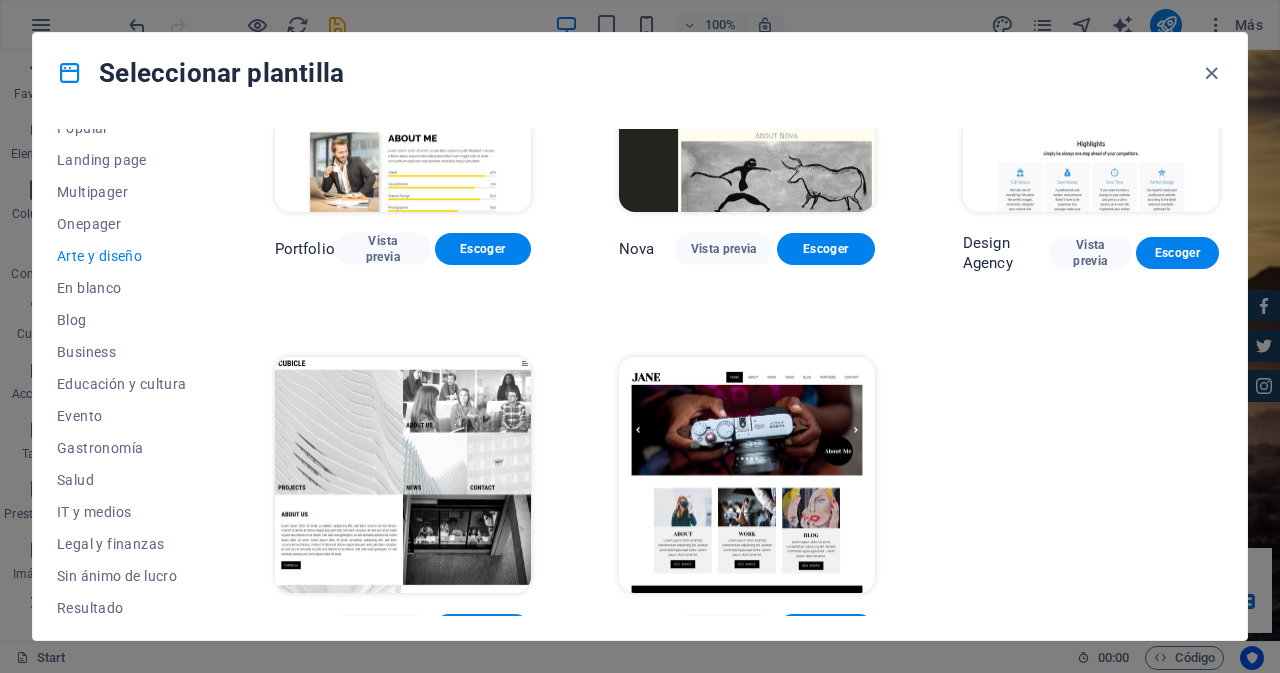 scroll, scrollTop: 1319, scrollLeft: 0, axis: vertical 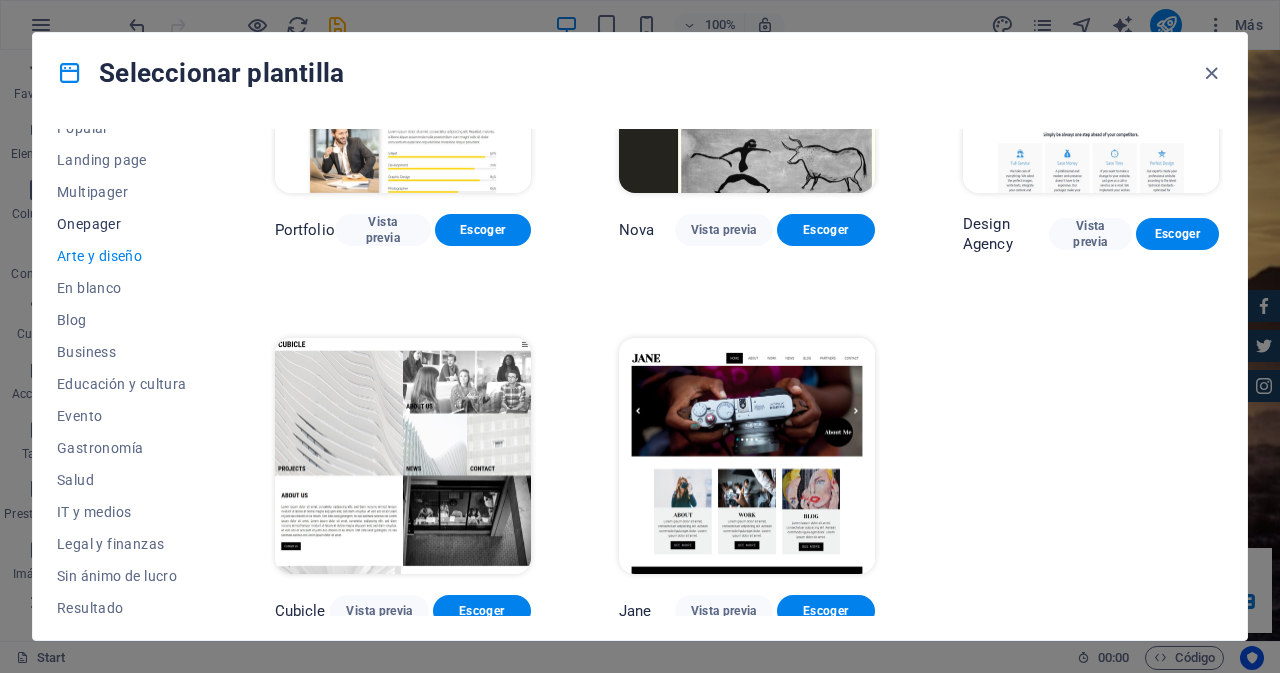 click on "Onepager" at bounding box center (122, 224) 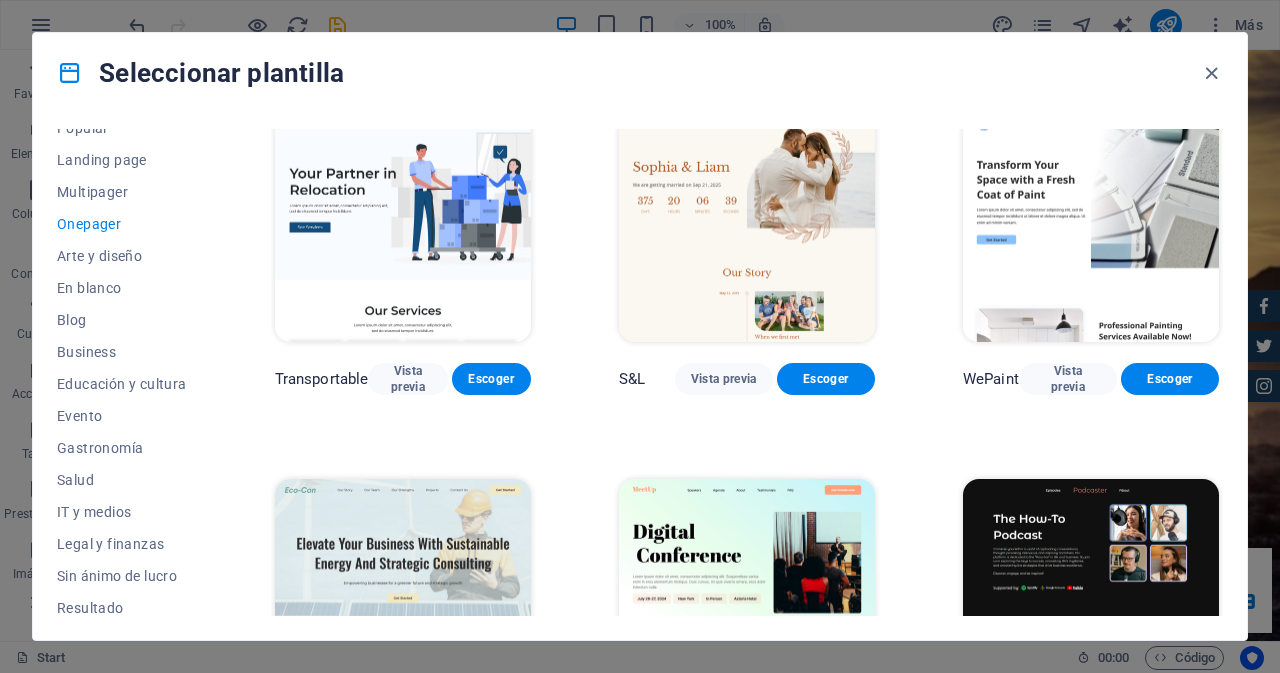 scroll, scrollTop: 0, scrollLeft: 0, axis: both 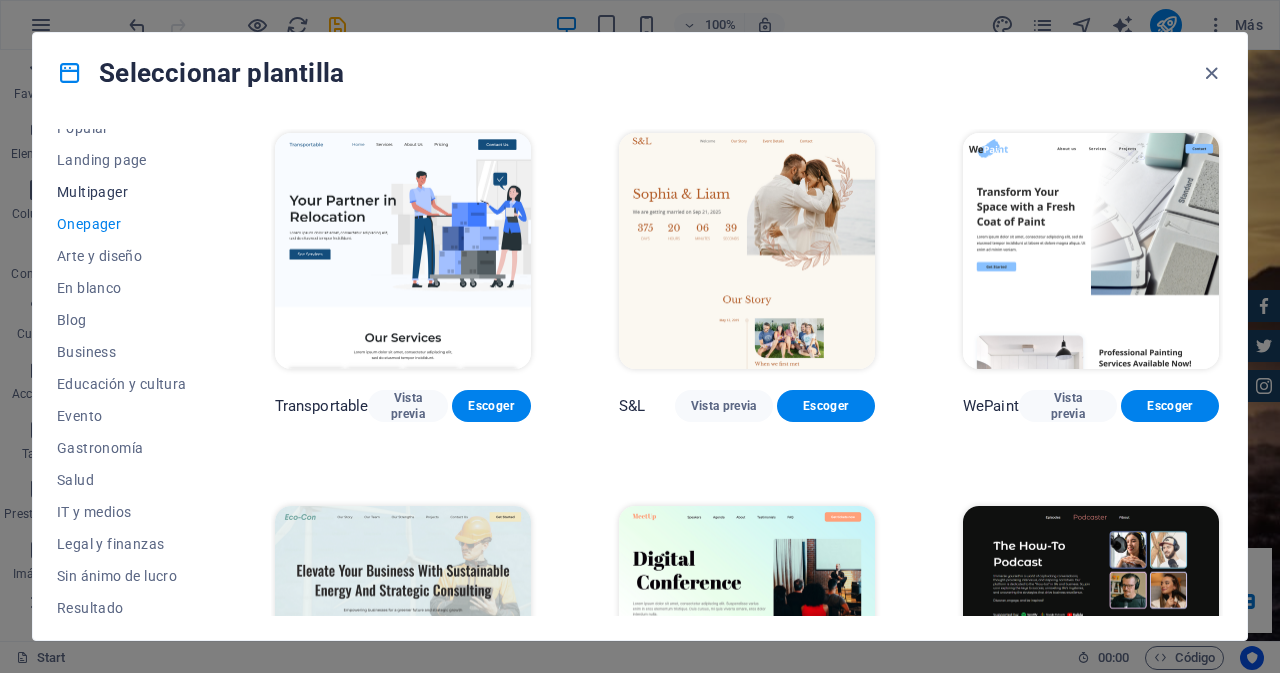 click on "Multipager" at bounding box center [122, 192] 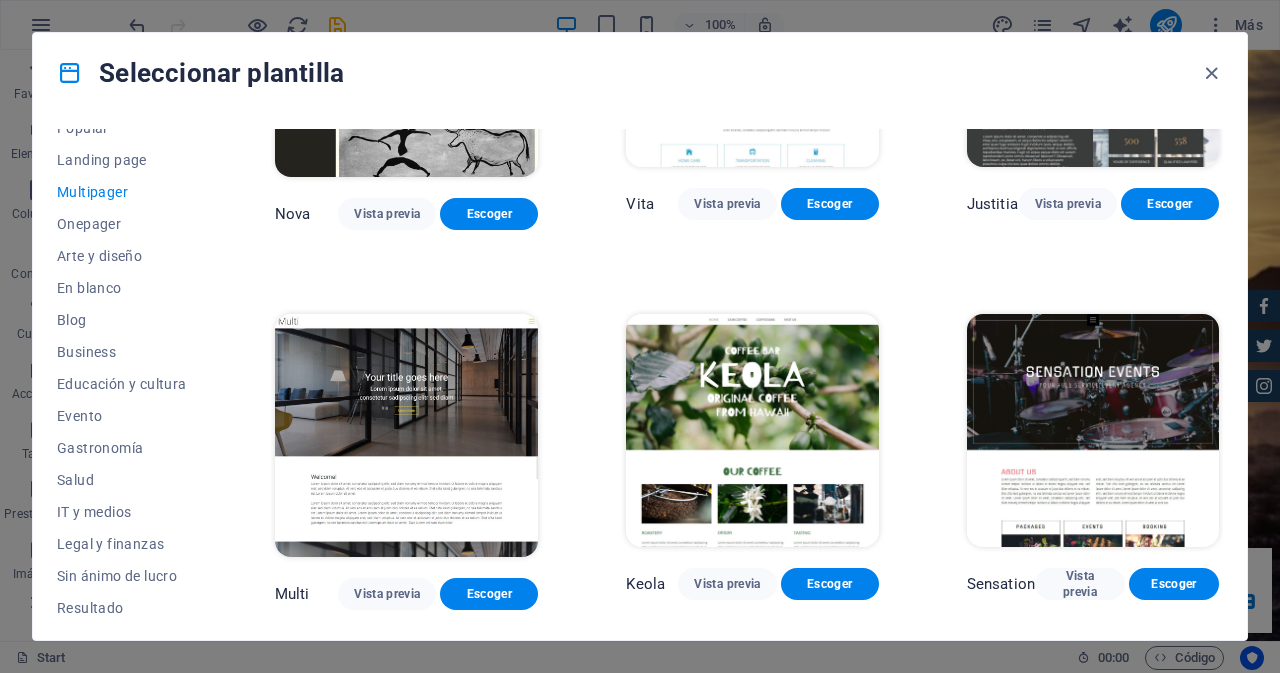 scroll, scrollTop: 7600, scrollLeft: 0, axis: vertical 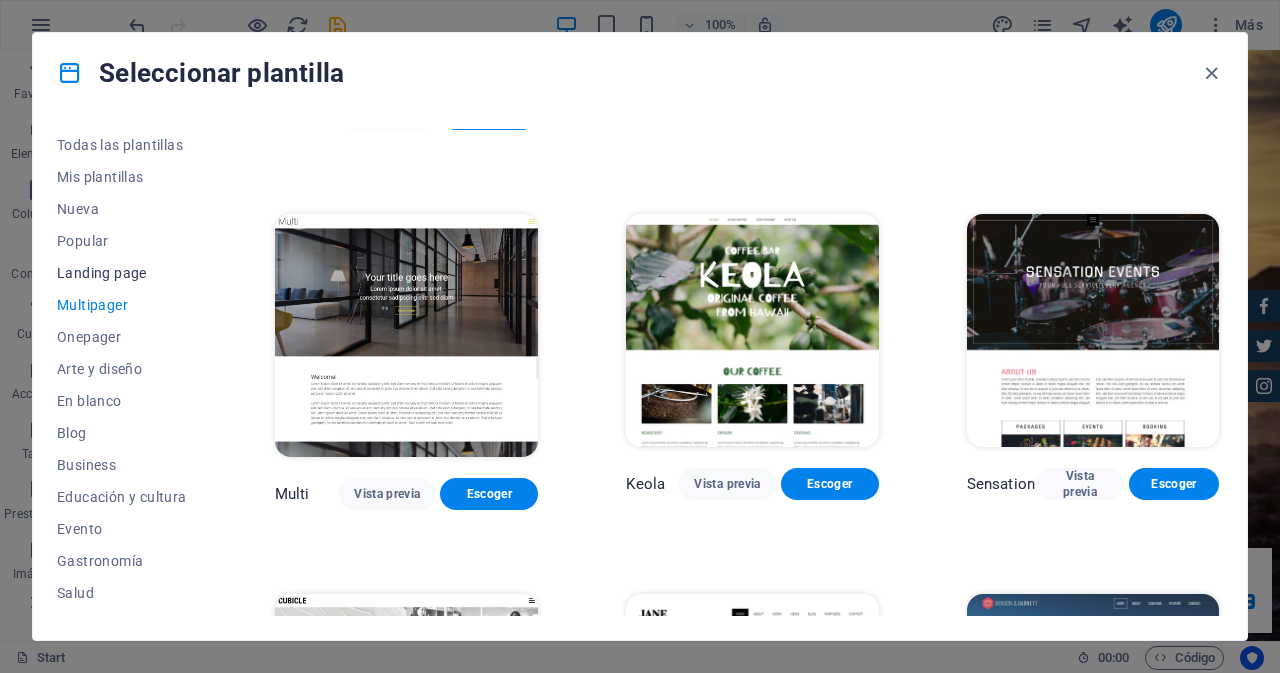 click on "Landing page" at bounding box center (122, 273) 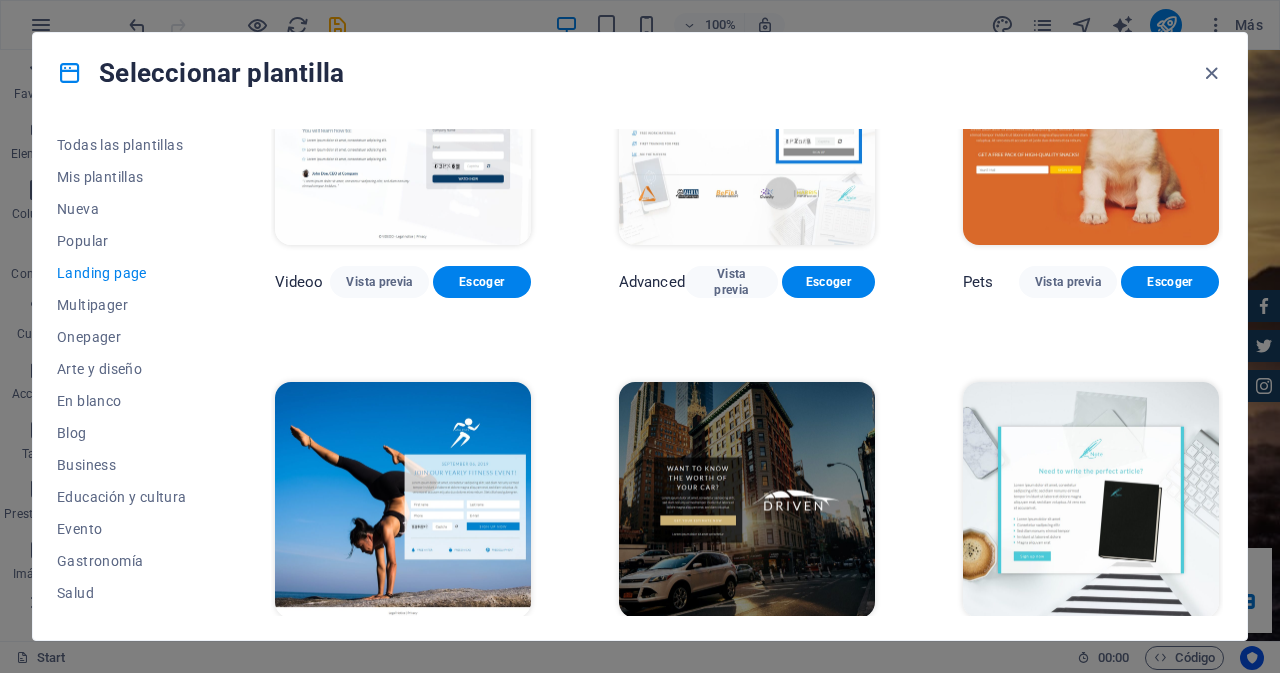 scroll, scrollTop: 1000, scrollLeft: 0, axis: vertical 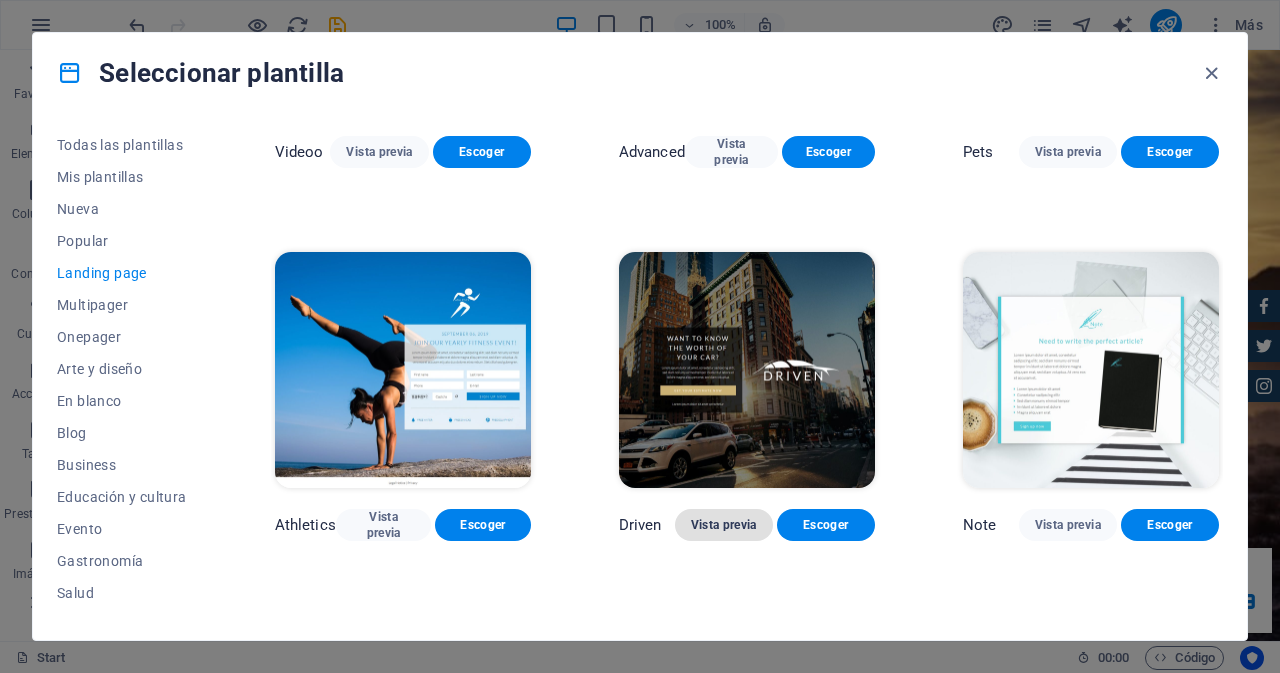 click on "Vista previa" at bounding box center [724, 525] 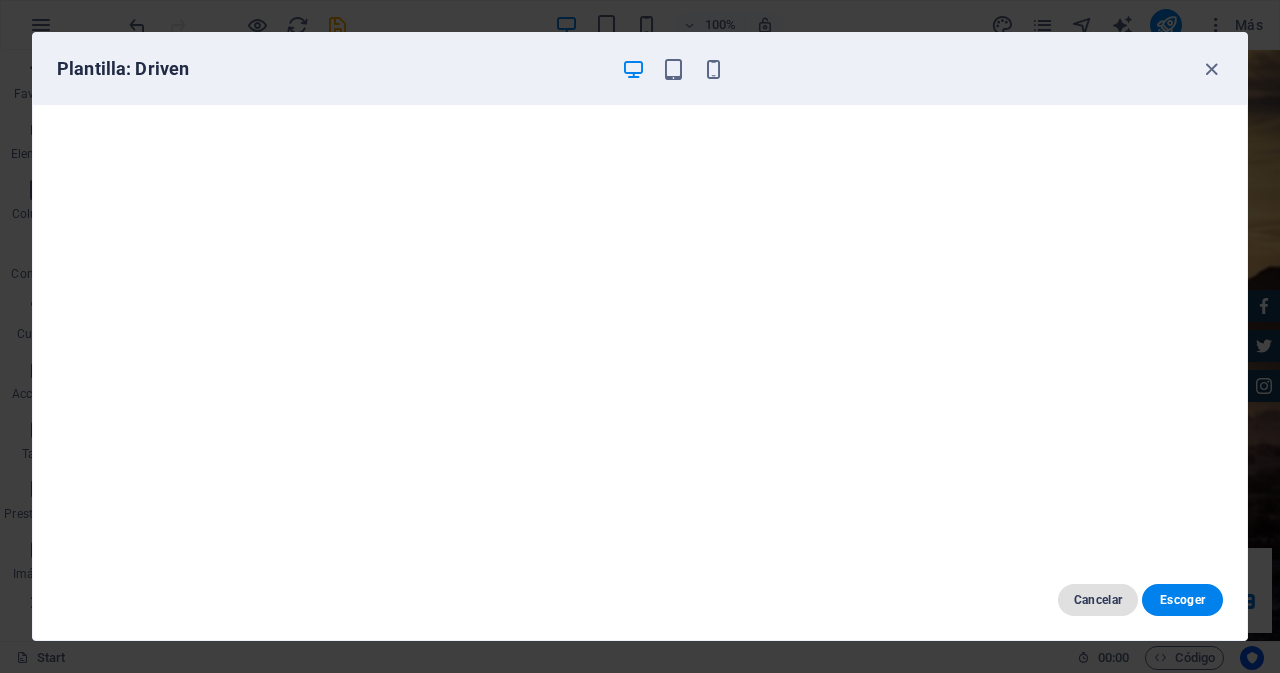 click on "Cancelar" at bounding box center (1098, 600) 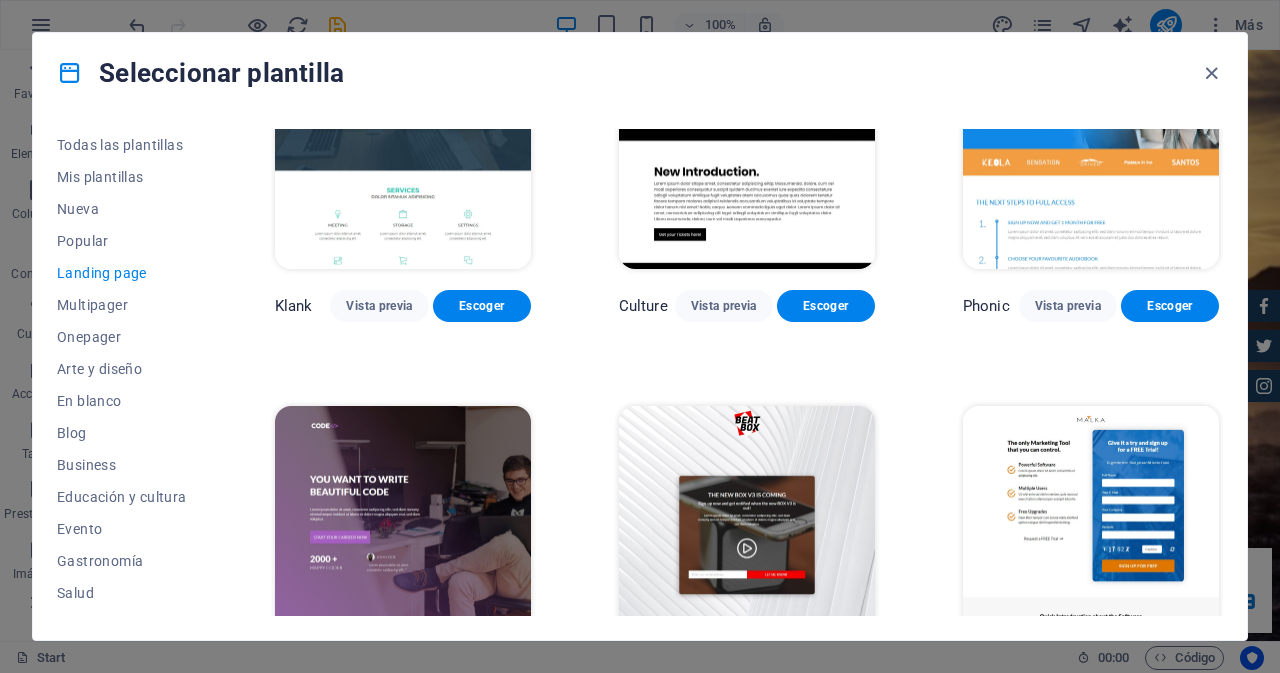 scroll, scrollTop: 0, scrollLeft: 0, axis: both 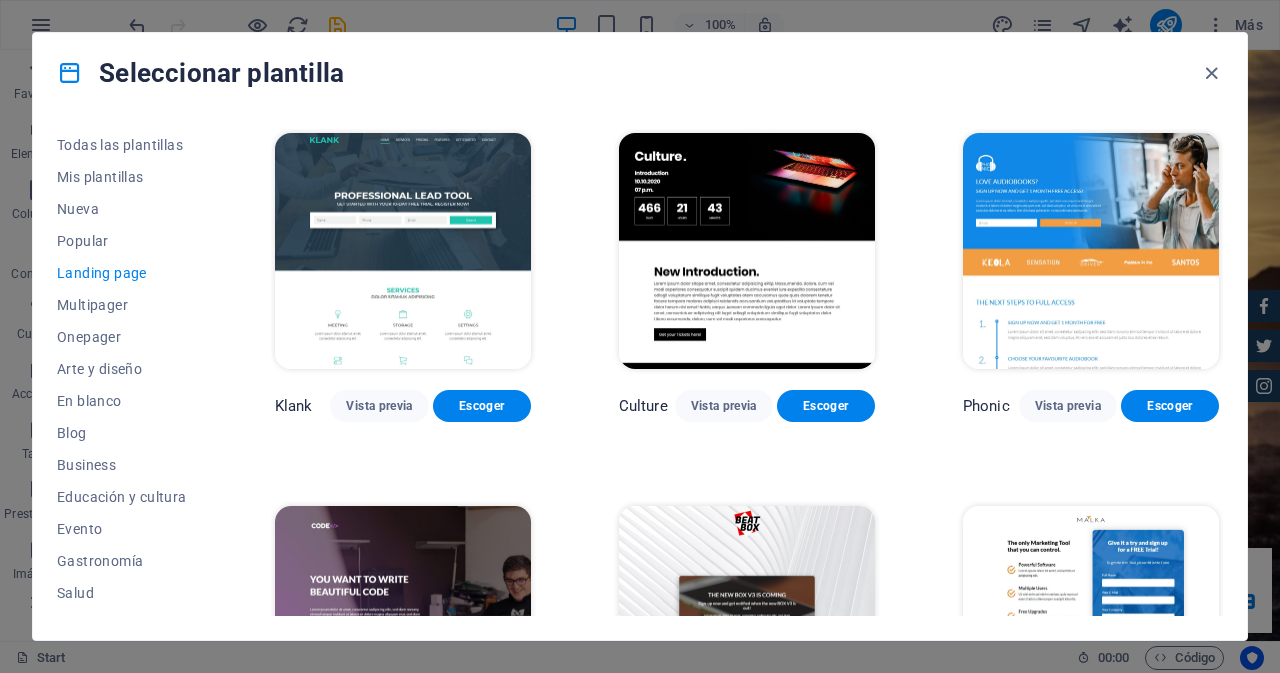 drag, startPoint x: 76, startPoint y: 234, endPoint x: 213, endPoint y: 277, distance: 143.58969 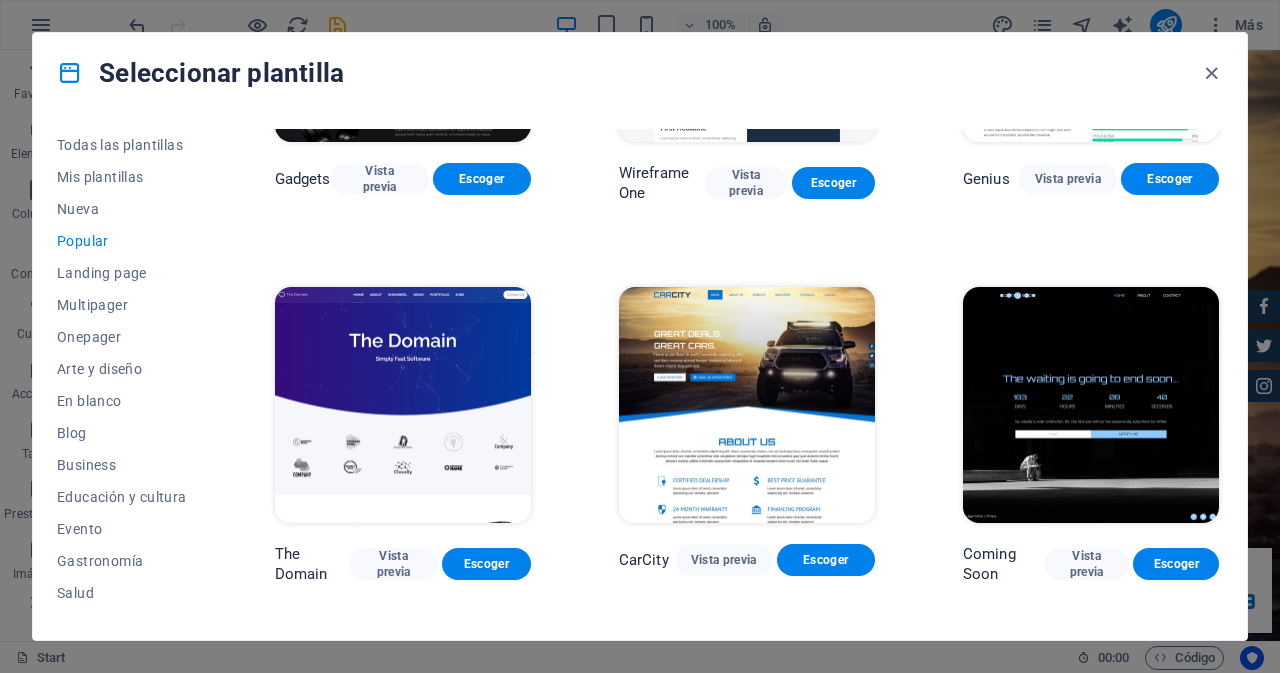 scroll, scrollTop: 1298, scrollLeft: 0, axis: vertical 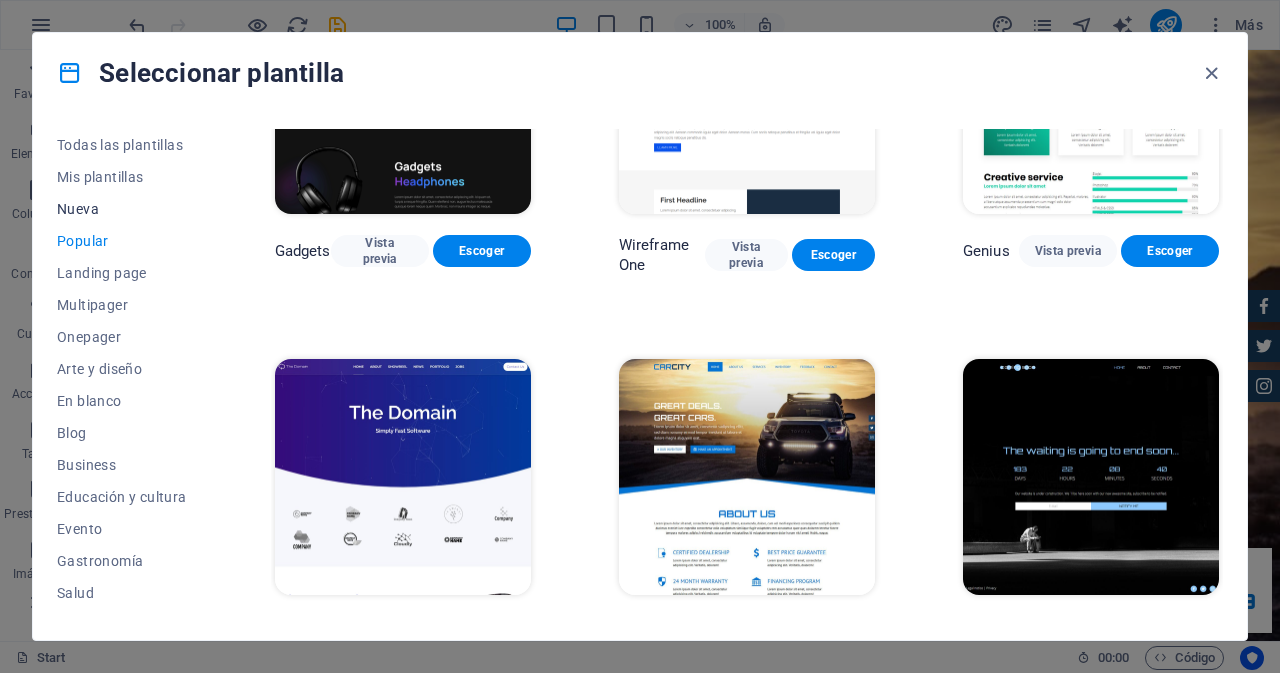 click on "Nueva" at bounding box center [122, 209] 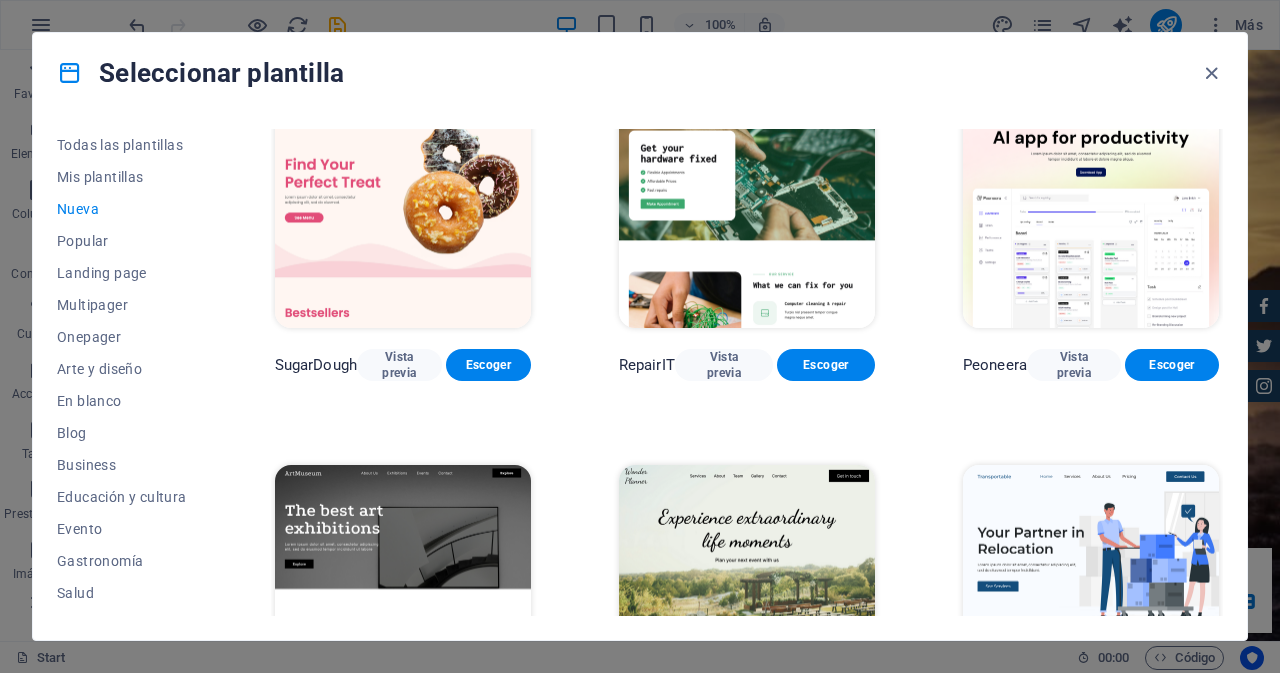 scroll, scrollTop: 0, scrollLeft: 0, axis: both 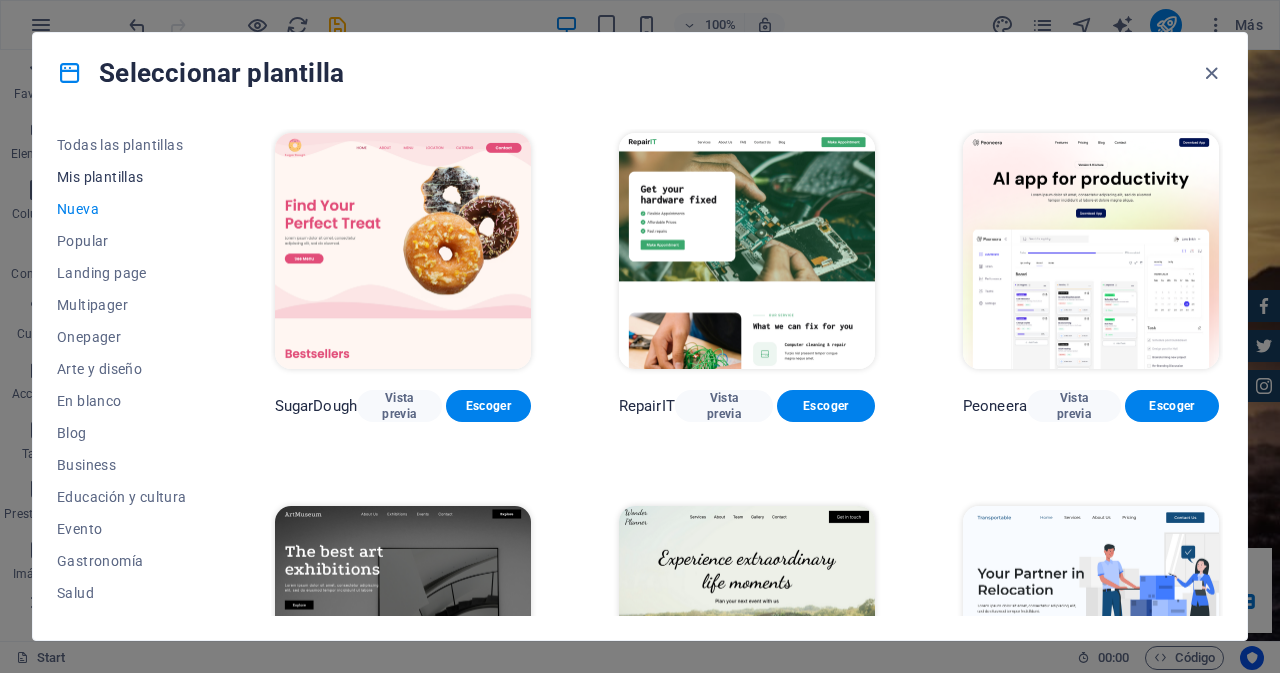 click on "Mis plantillas" at bounding box center [122, 177] 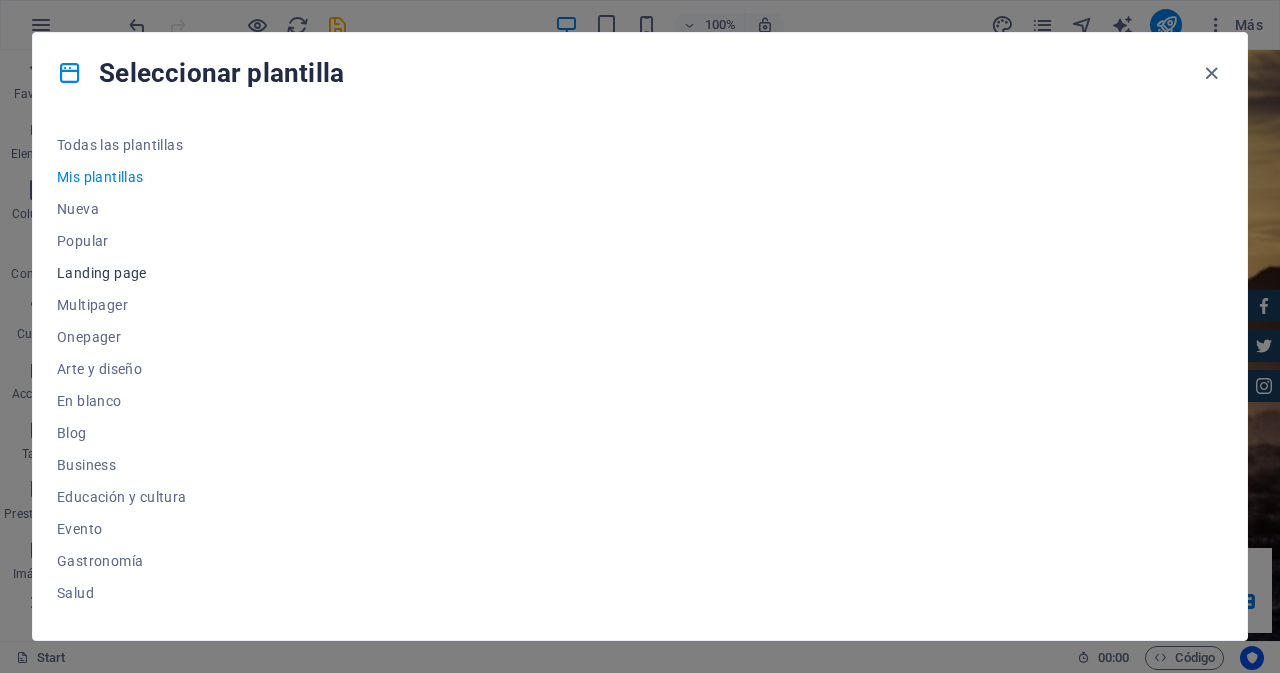click on "Landing page" at bounding box center [122, 273] 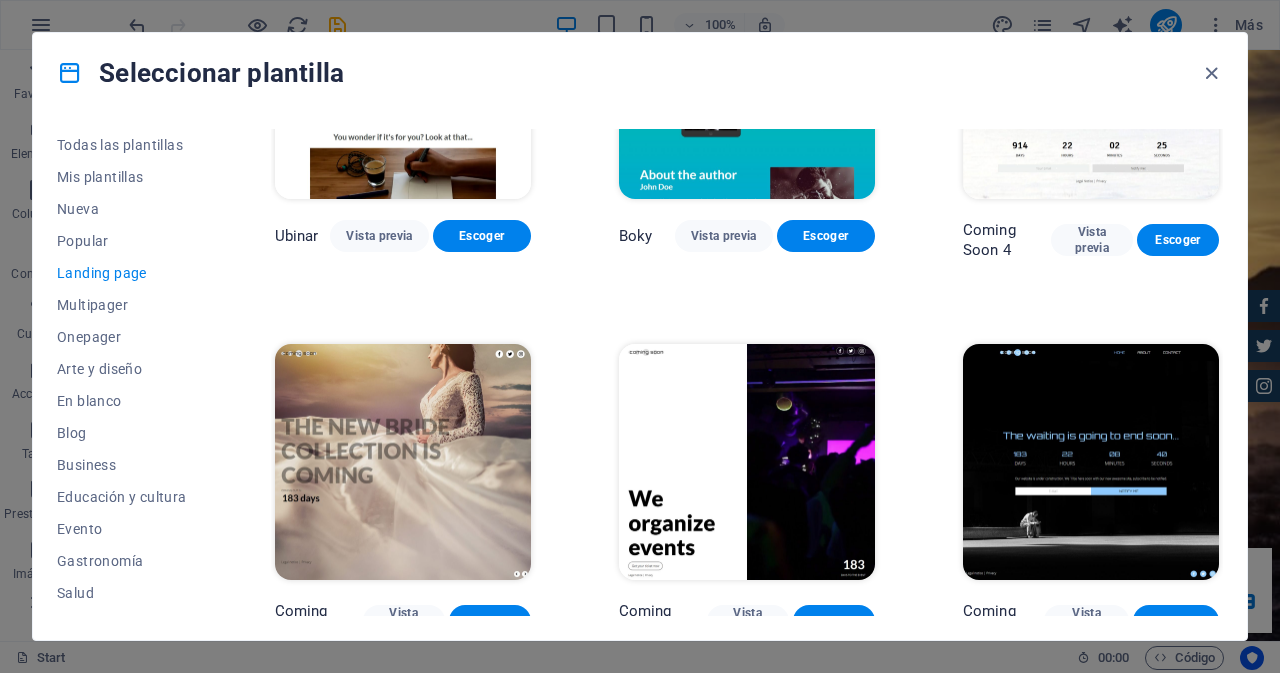 scroll, scrollTop: 2800, scrollLeft: 0, axis: vertical 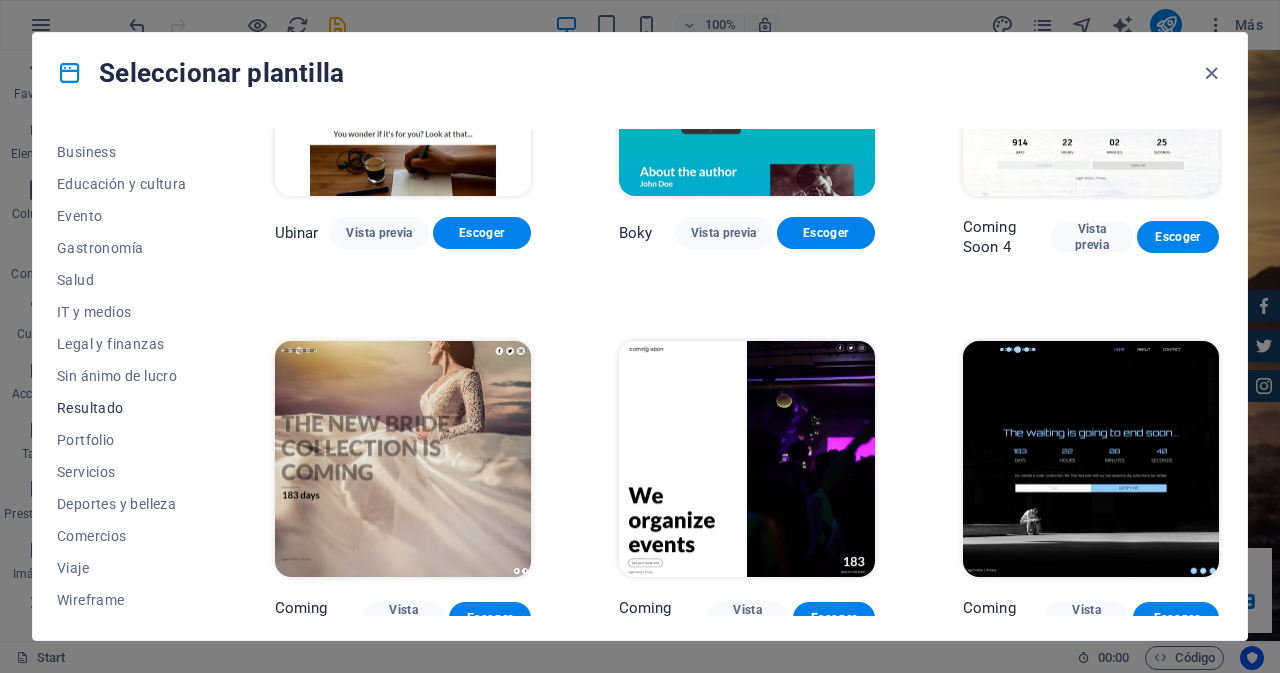 click on "Resultado" at bounding box center [122, 408] 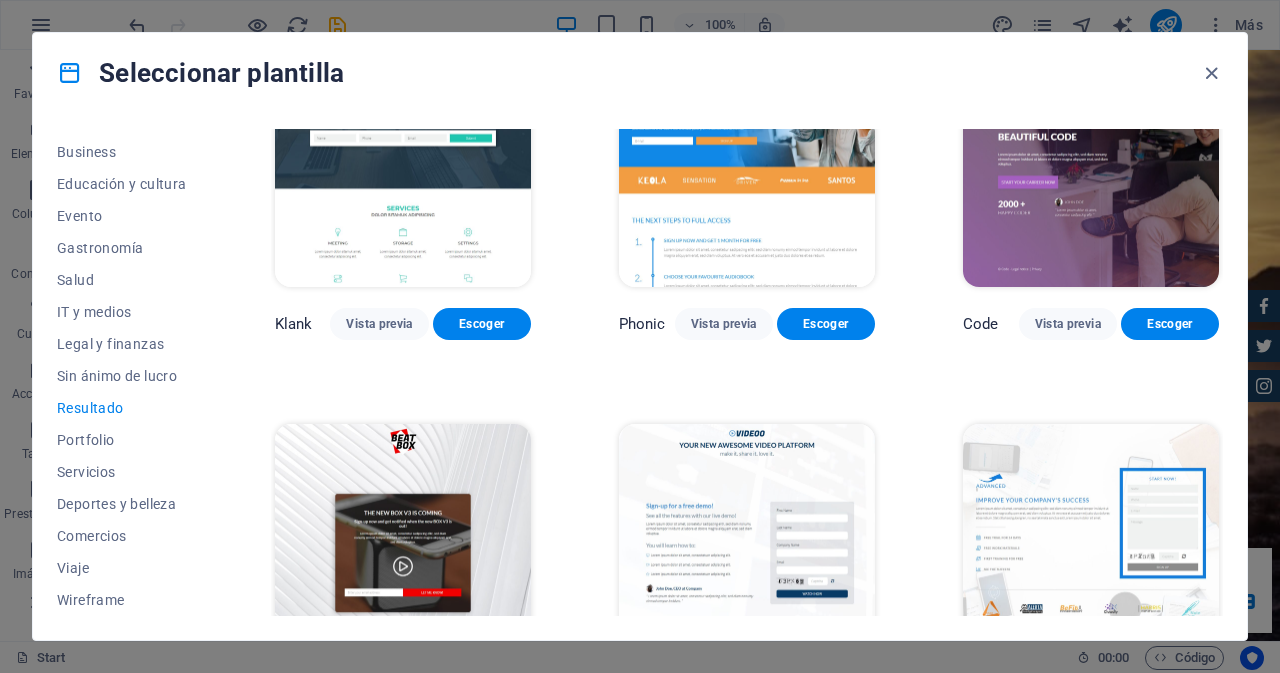 scroll, scrollTop: 0, scrollLeft: 0, axis: both 